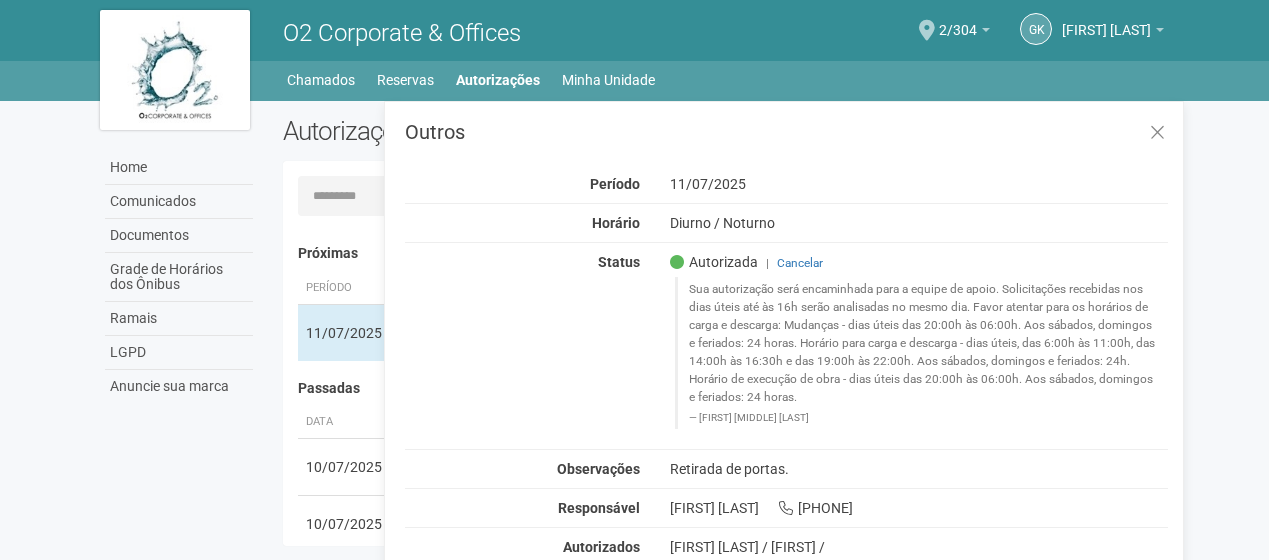 scroll, scrollTop: 31, scrollLeft: 0, axis: vertical 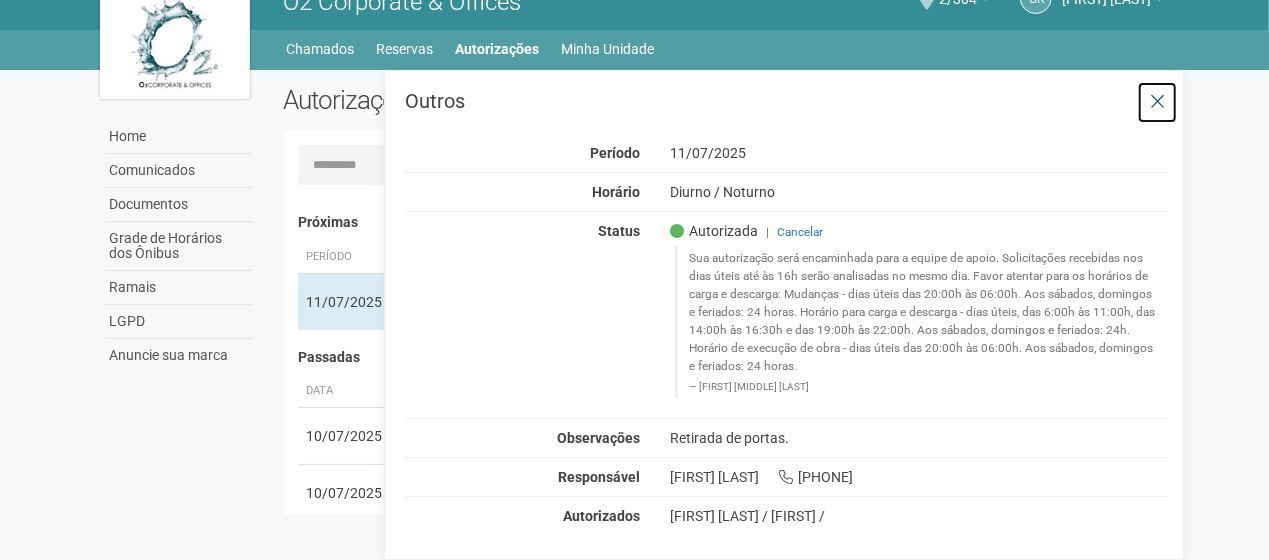 click at bounding box center [1157, 102] 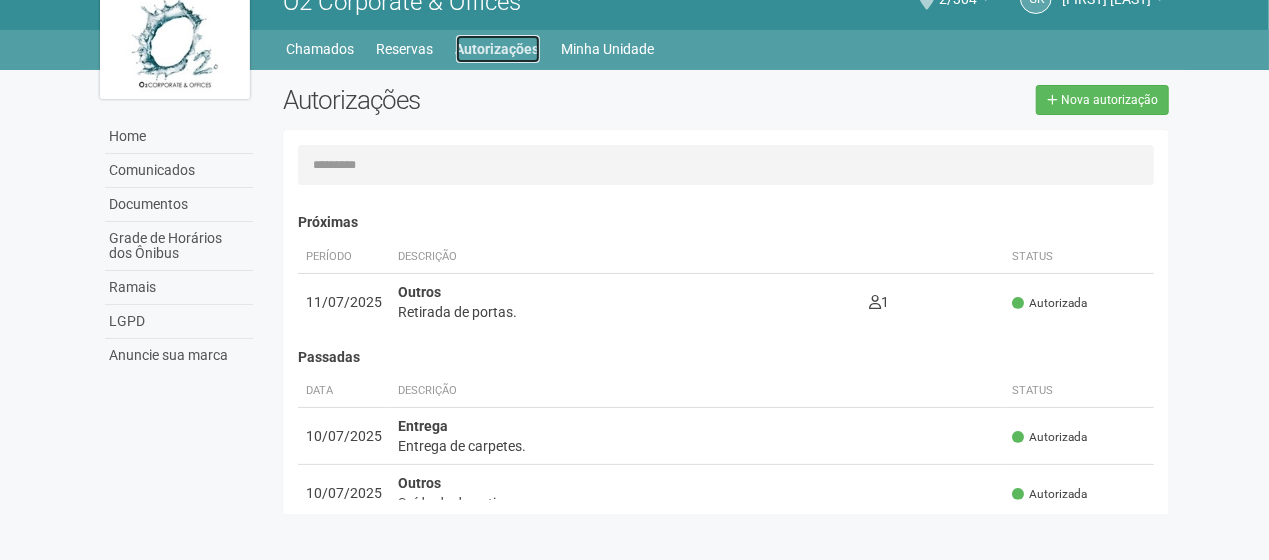 click on "Autorizações" at bounding box center (498, 49) 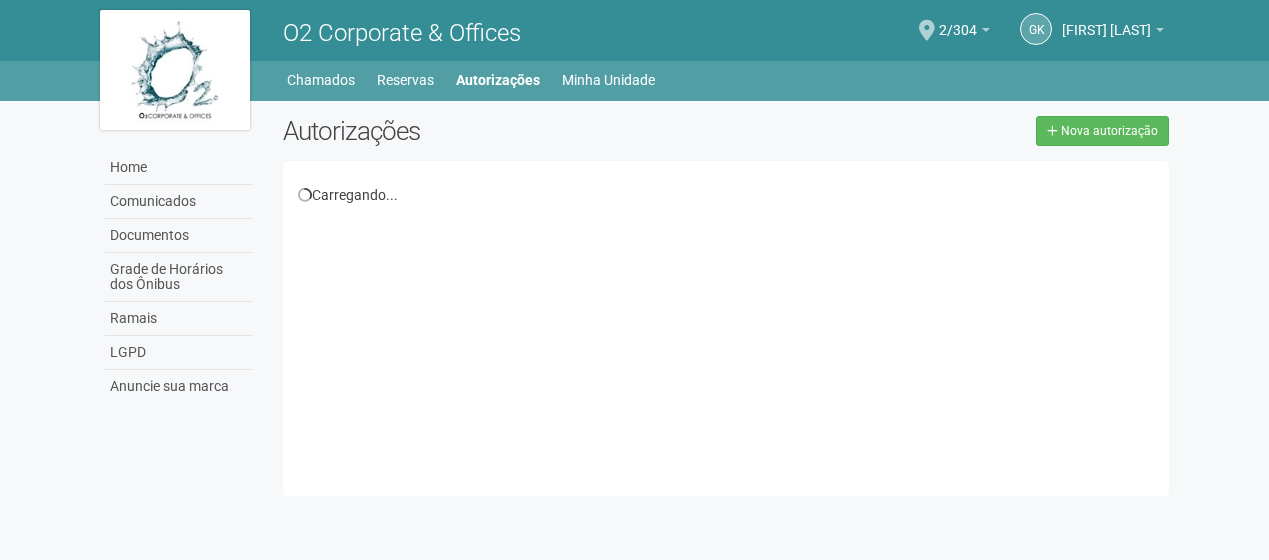 scroll, scrollTop: 0, scrollLeft: 0, axis: both 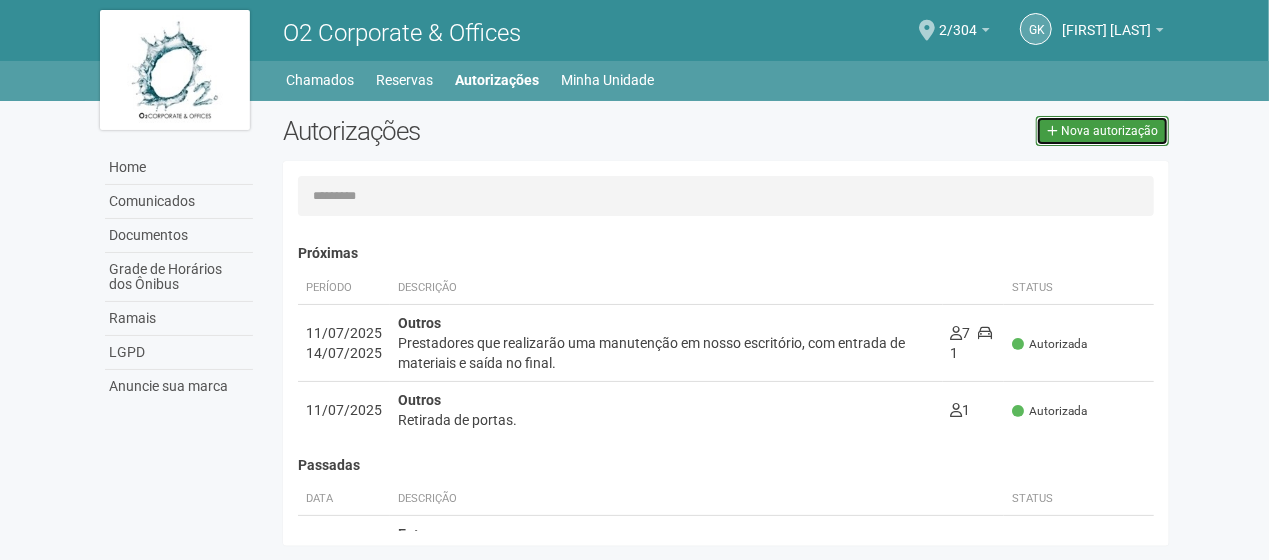 click on "Nova autorização" at bounding box center (1109, 131) 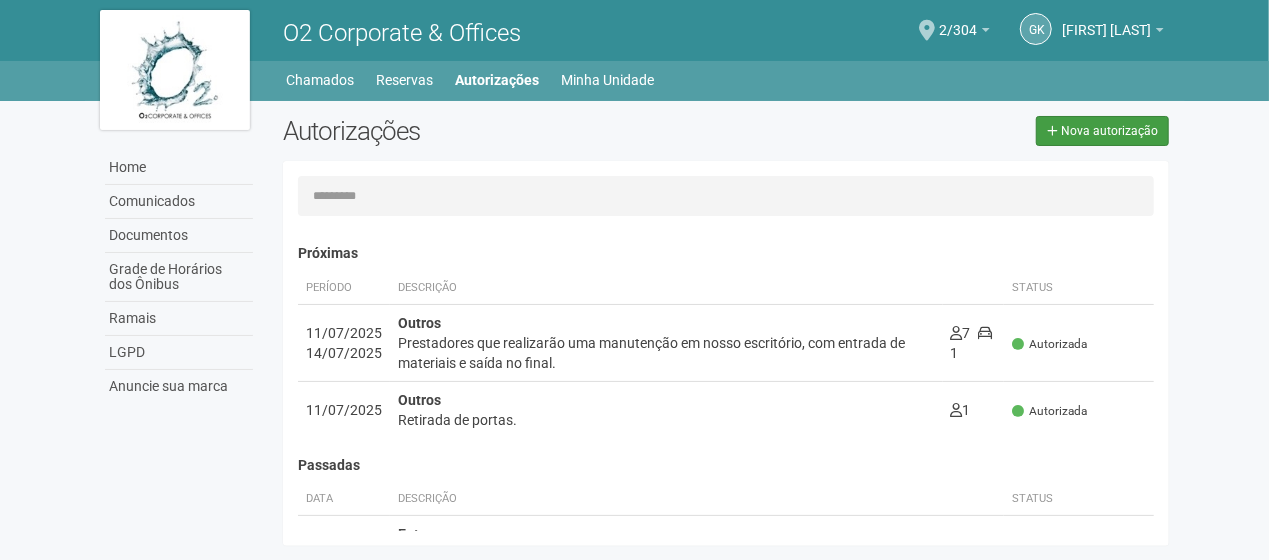 select on "**" 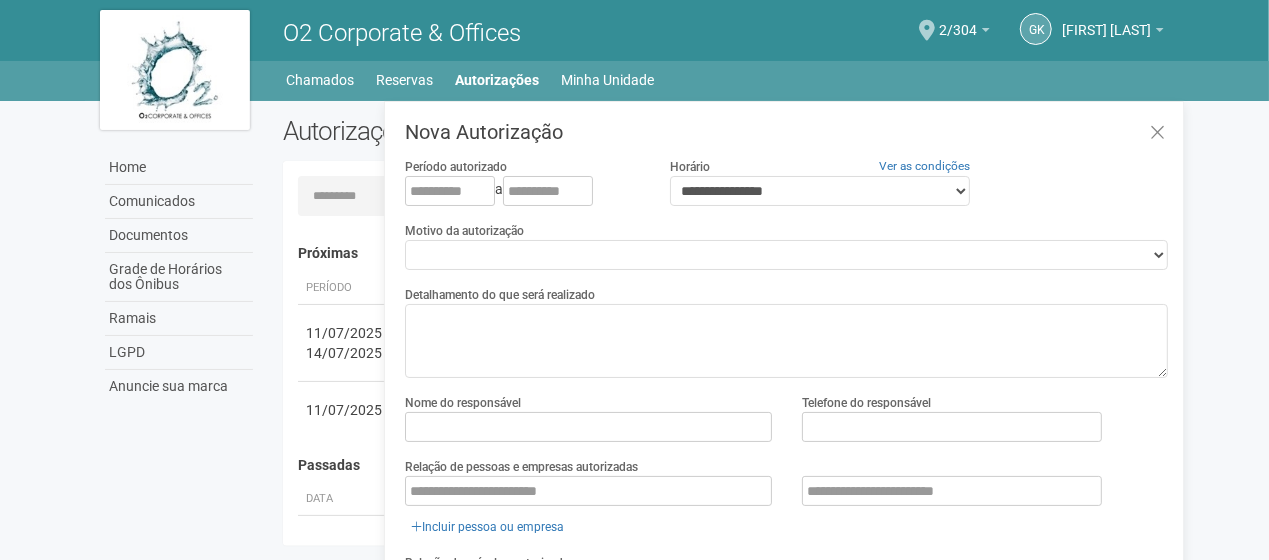 scroll, scrollTop: 31, scrollLeft: 0, axis: vertical 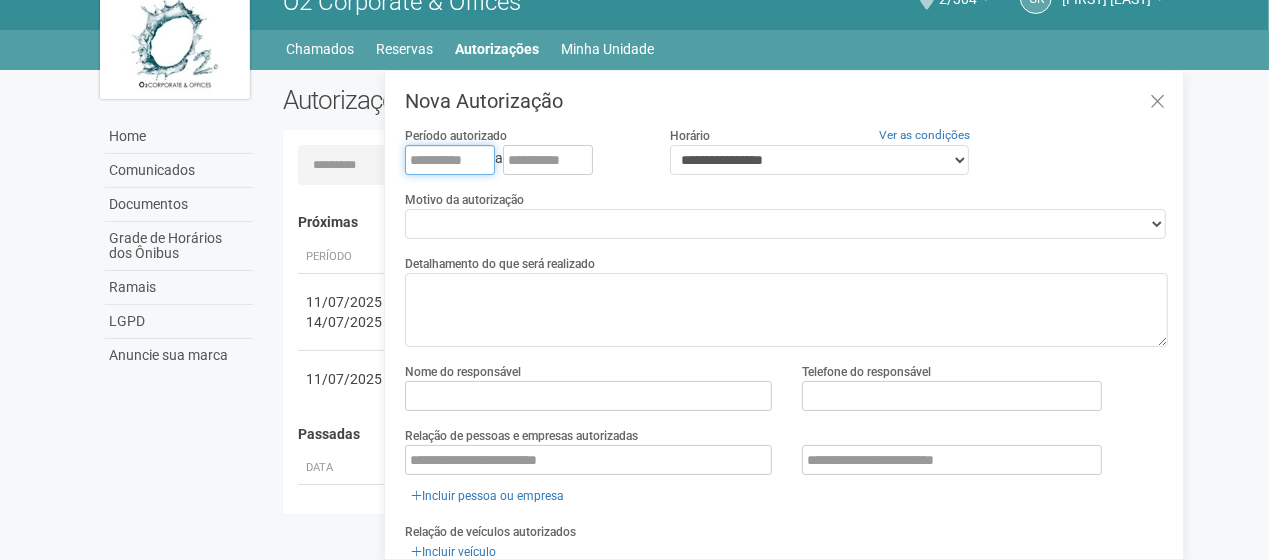 click at bounding box center [450, 160] 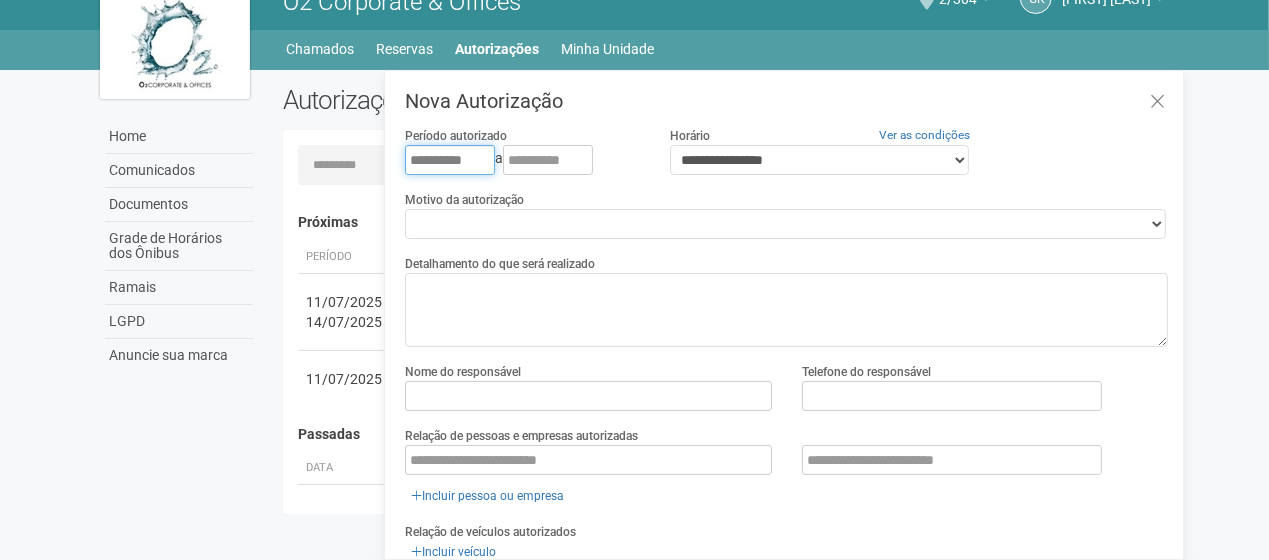 type on "**********" 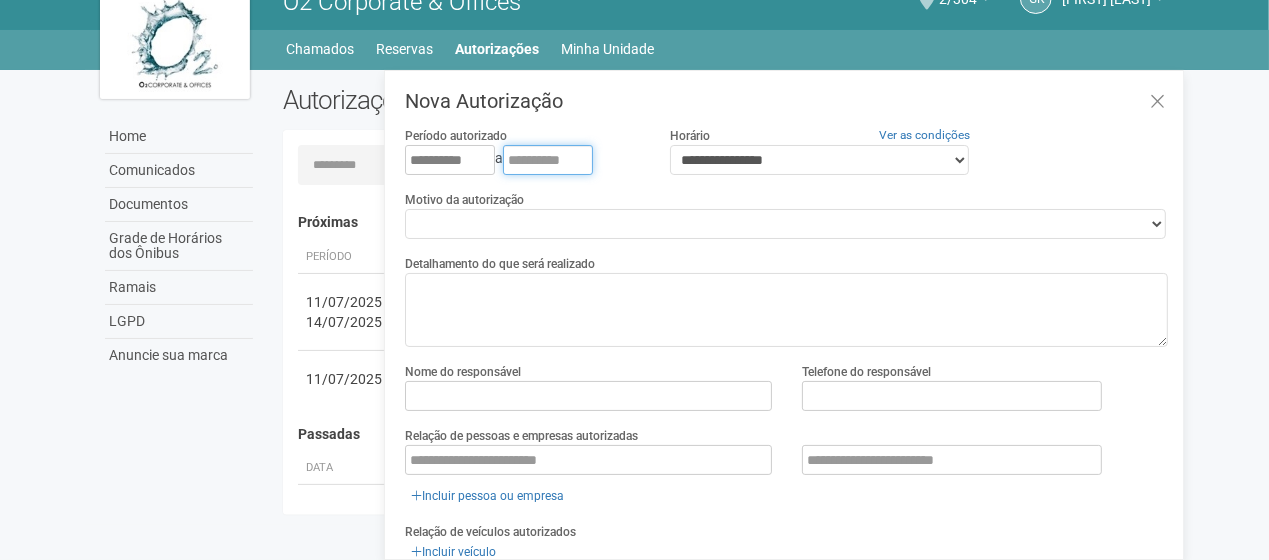 click at bounding box center [548, 160] 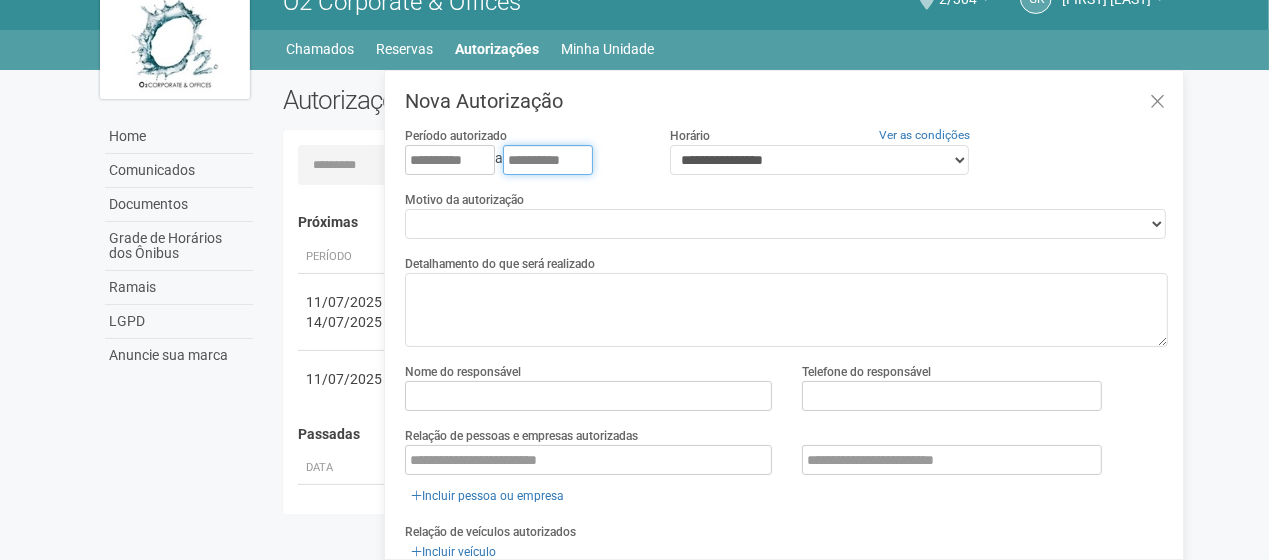 type on "**********" 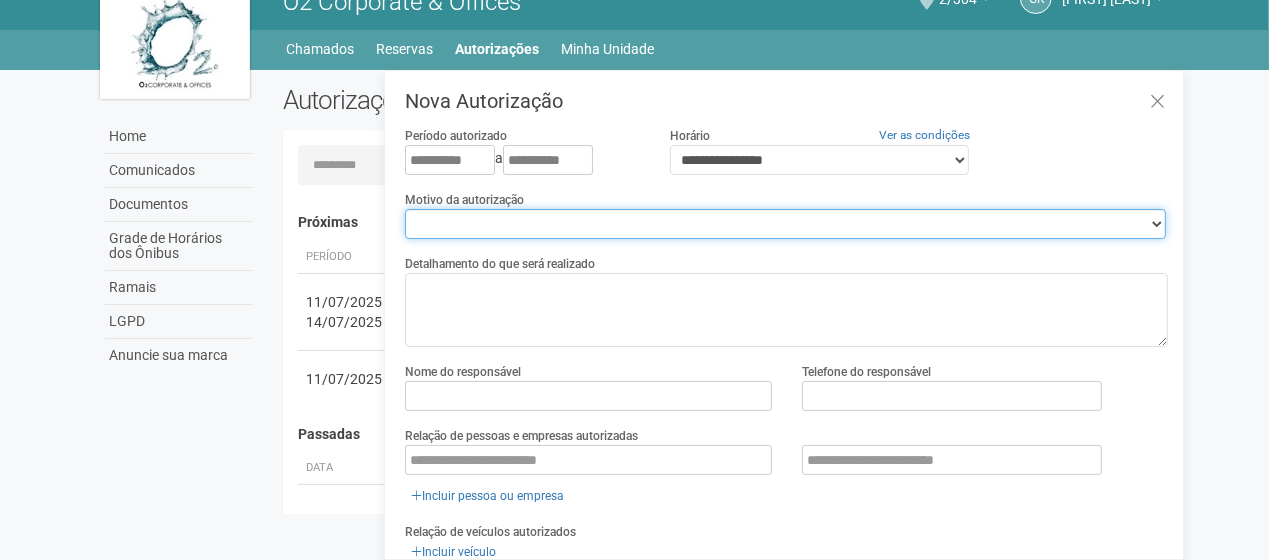 click on "**********" at bounding box center (785, 224) 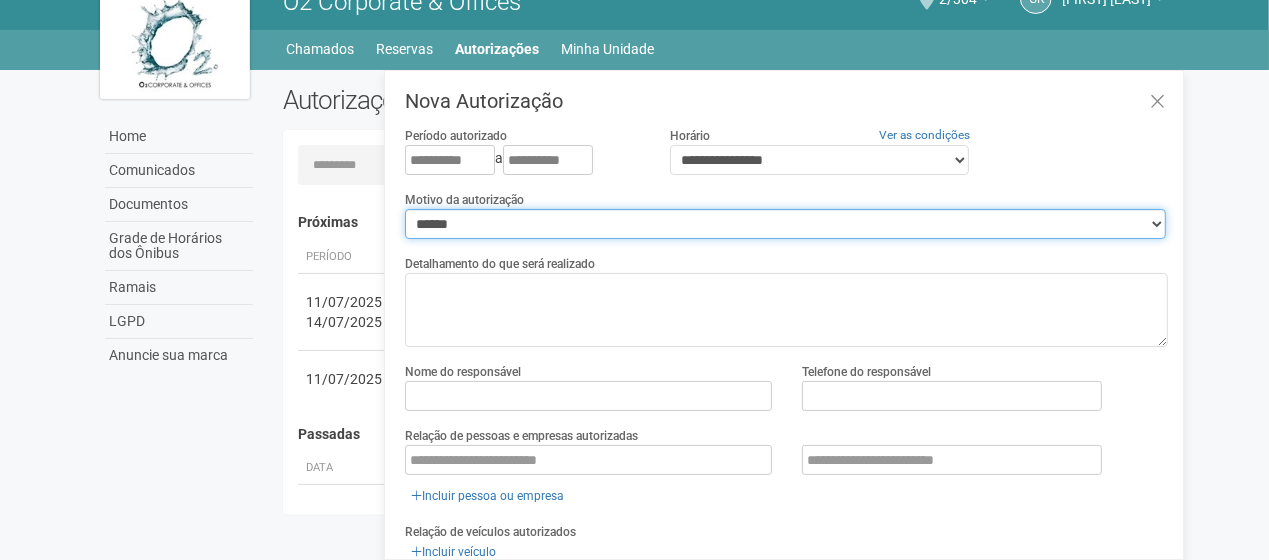 click on "**********" at bounding box center [785, 224] 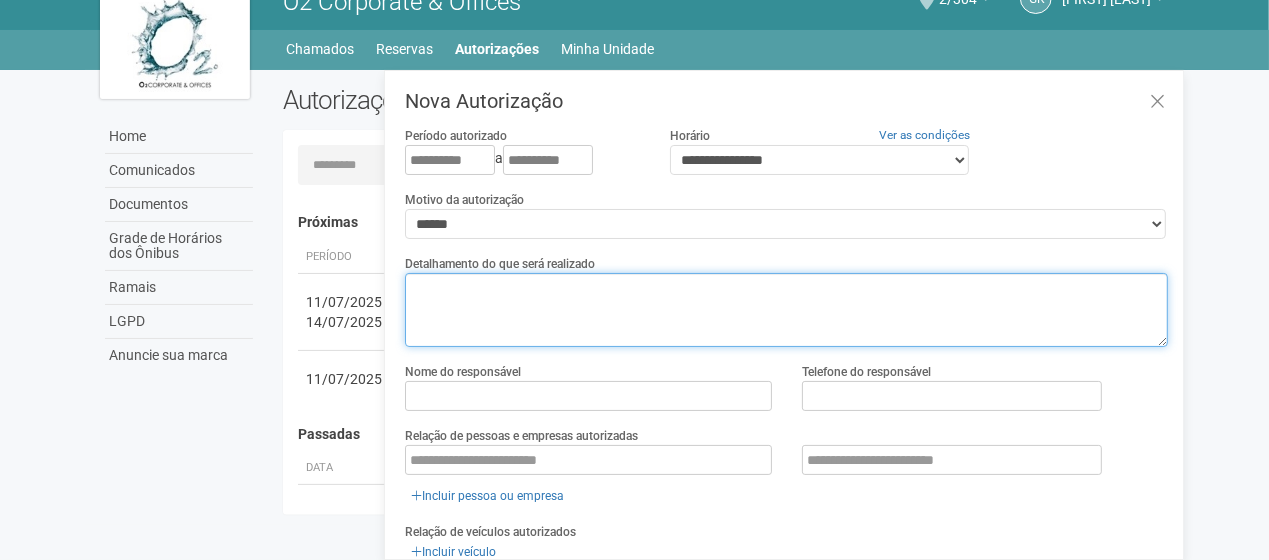 click at bounding box center (786, 310) 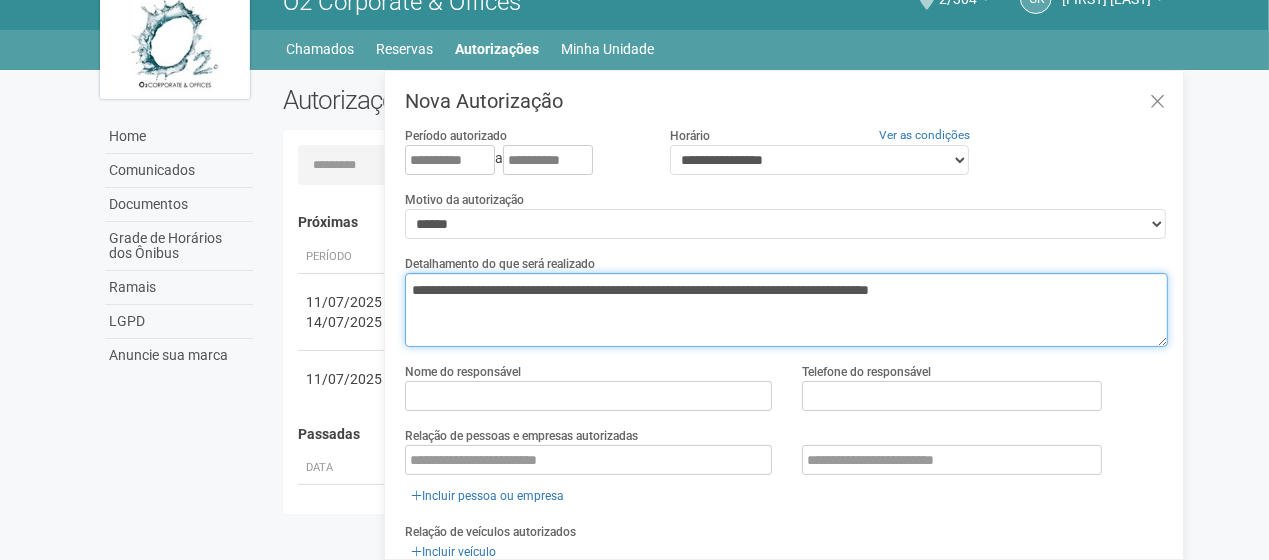 type on "**********" 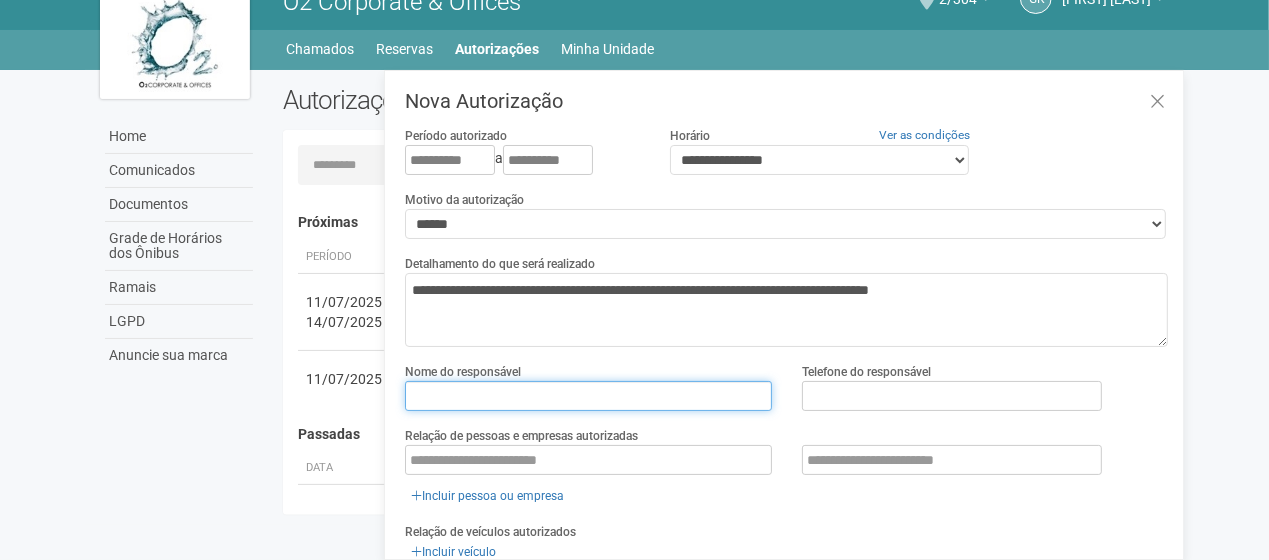 click at bounding box center [588, 396] 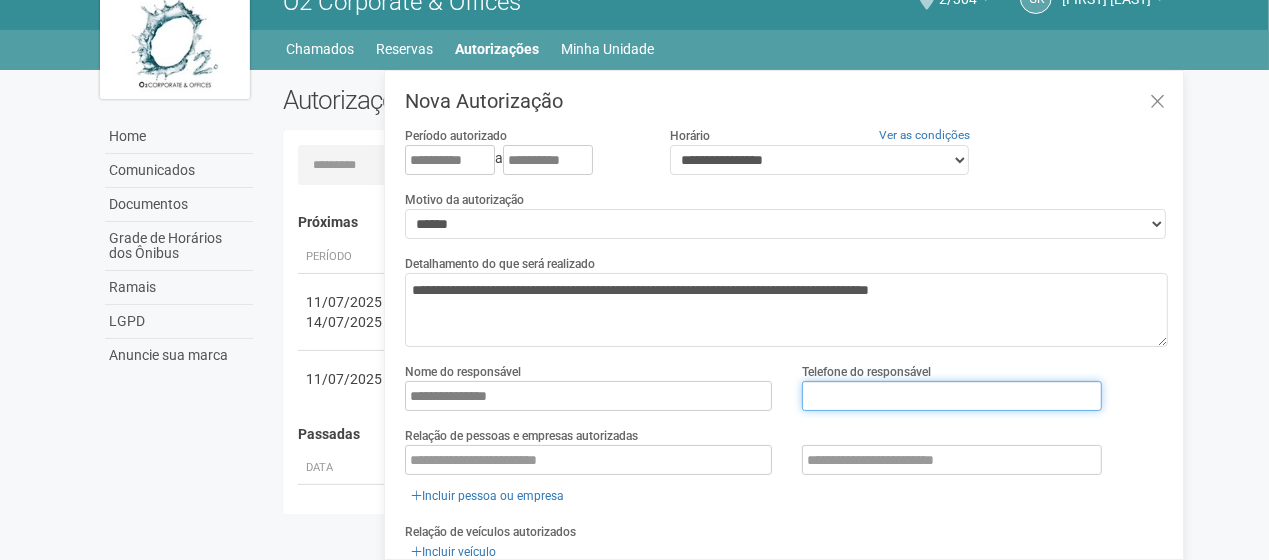 type on "**********" 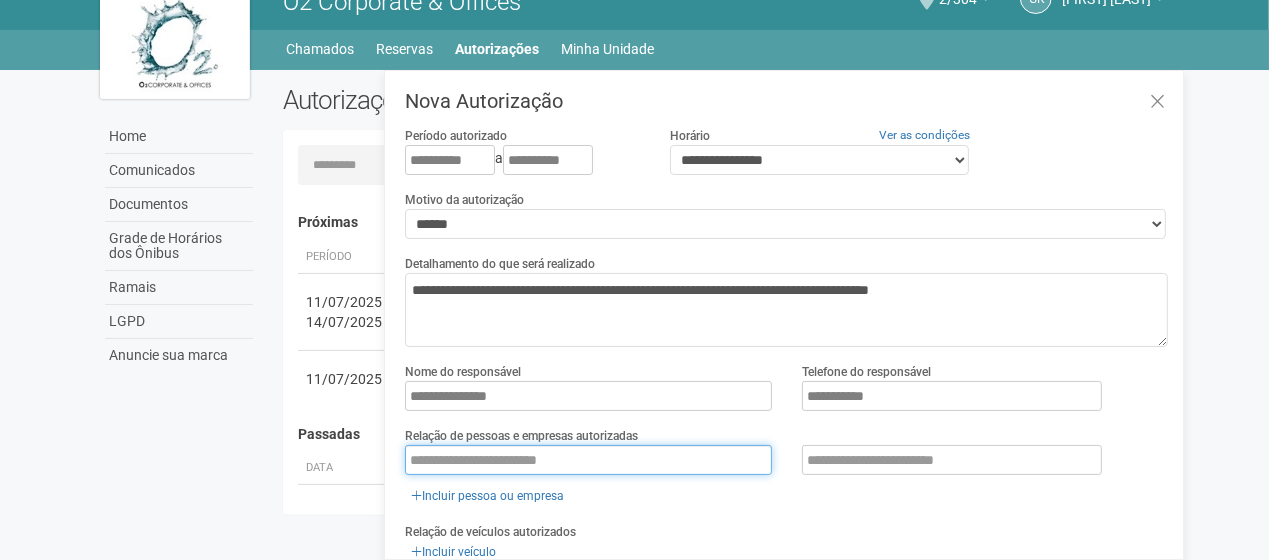 type on "**********" 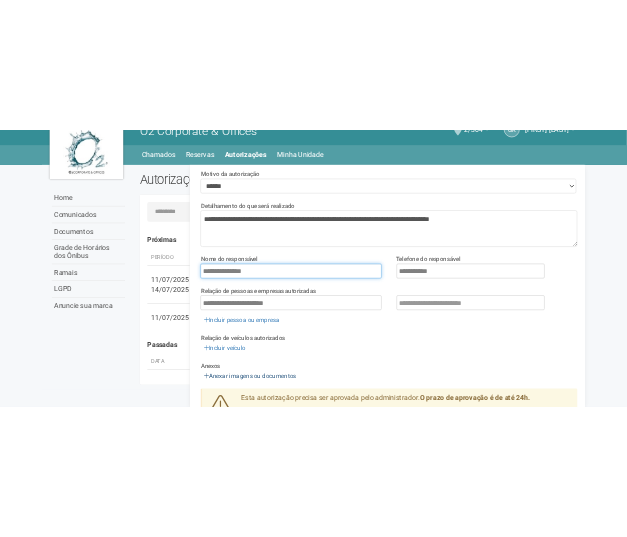 scroll, scrollTop: 200, scrollLeft: 0, axis: vertical 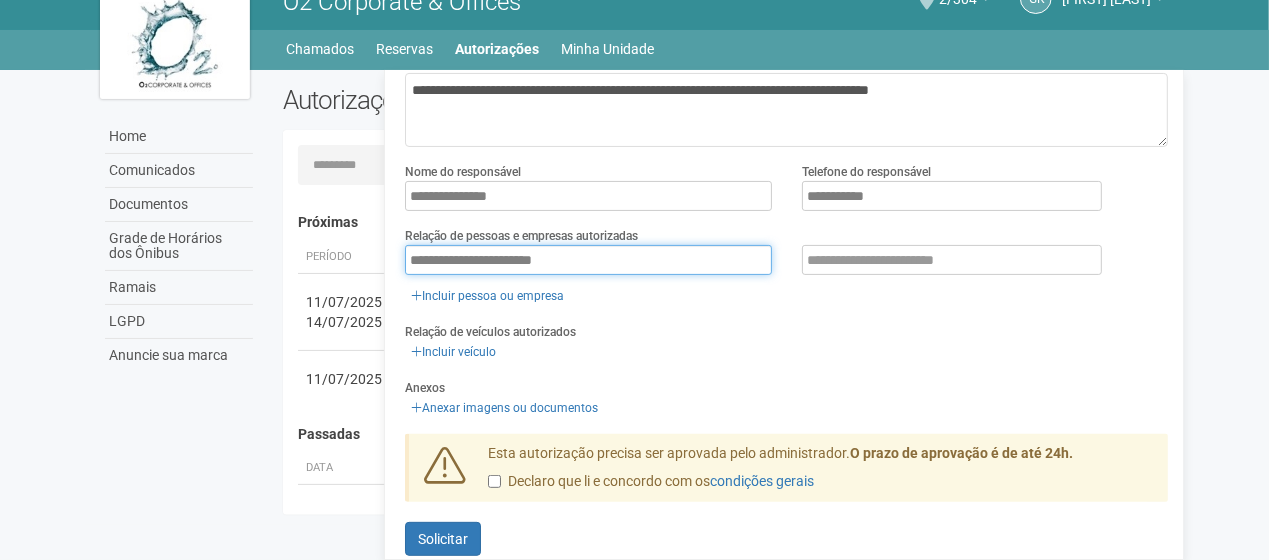 drag, startPoint x: 608, startPoint y: 265, endPoint x: 0, endPoint y: 390, distance: 620.7165 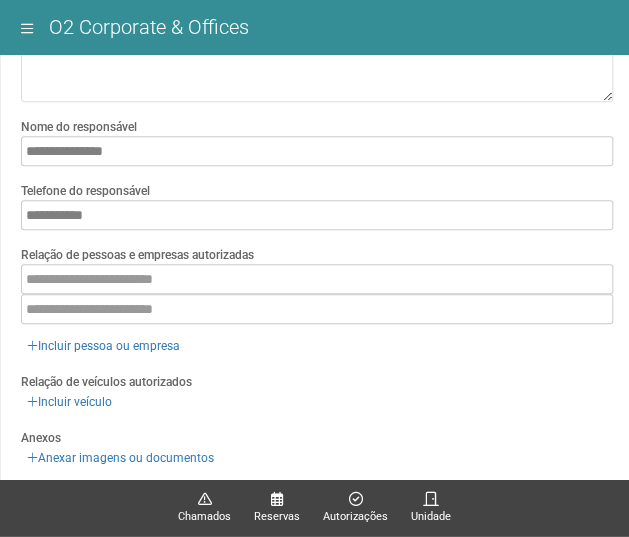 click on "Relação de pessoas e empresas autorizadas" at bounding box center (137, 255) 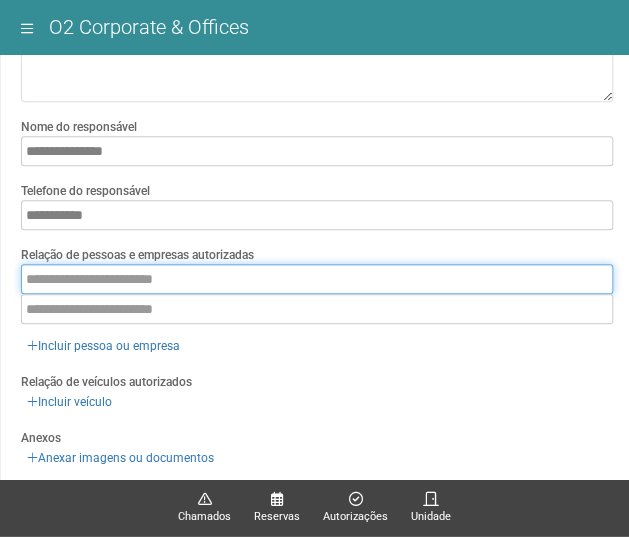 drag, startPoint x: 65, startPoint y: 280, endPoint x: 50, endPoint y: 287, distance: 16.552946 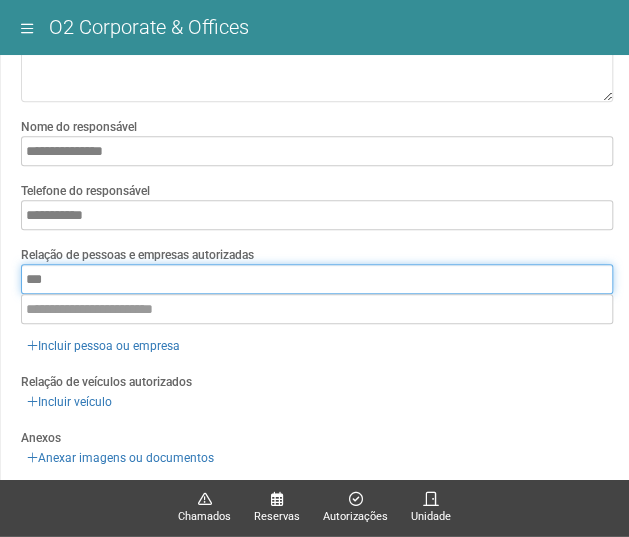 type on "***" 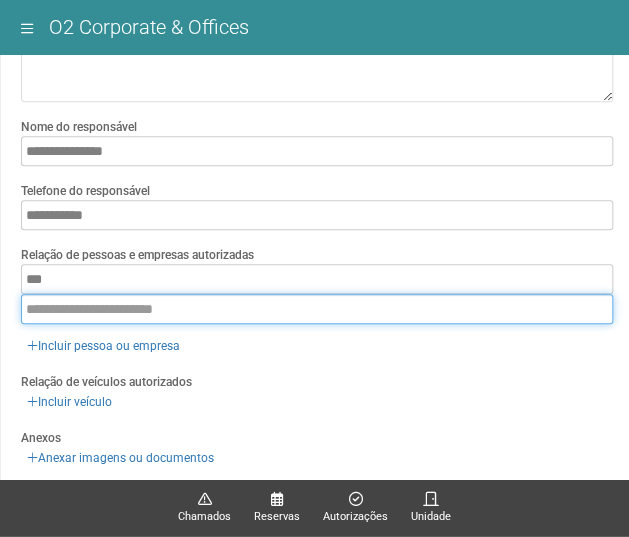 click at bounding box center [317, 309] 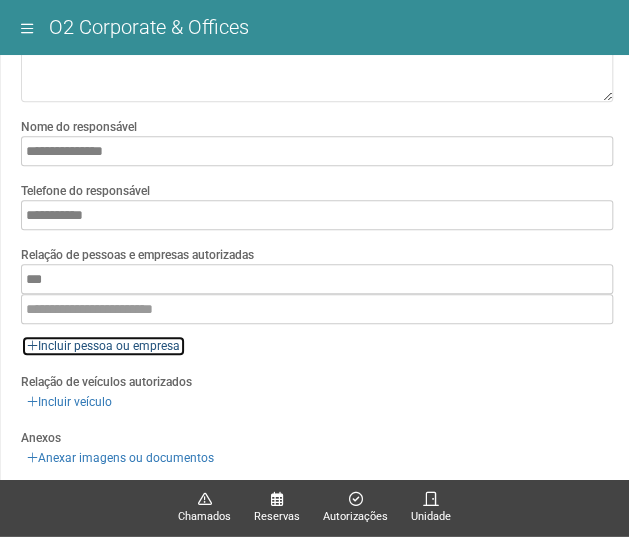 click on "Incluir pessoa ou empresa" at bounding box center (103, 346) 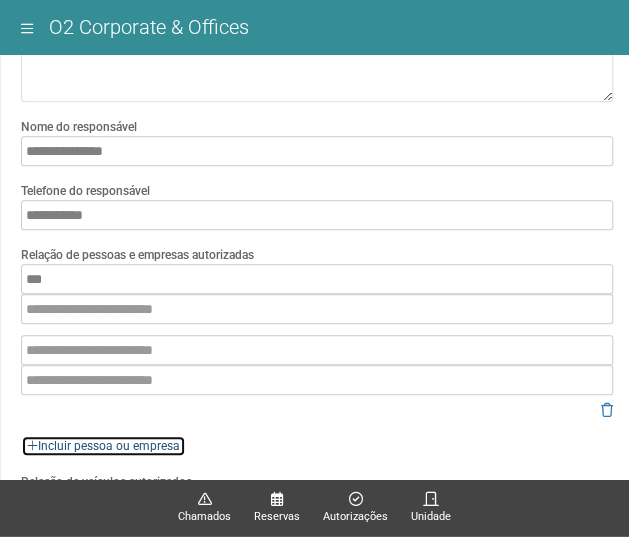 click on "Incluir pessoa ou empresa" at bounding box center [103, 446] 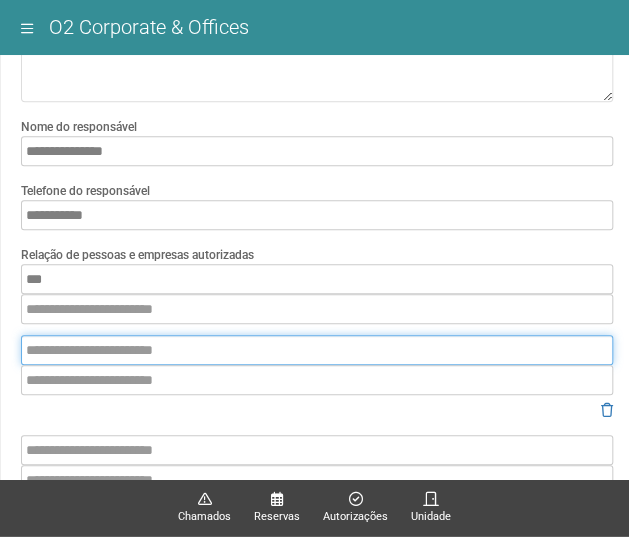 click at bounding box center [317, 350] 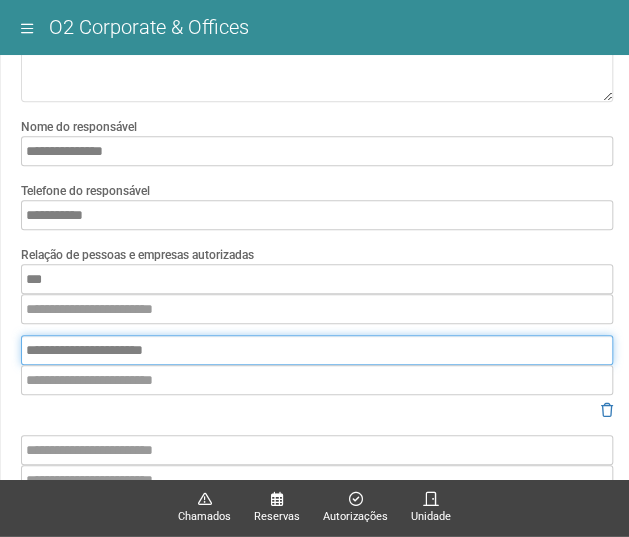 type on "**********" 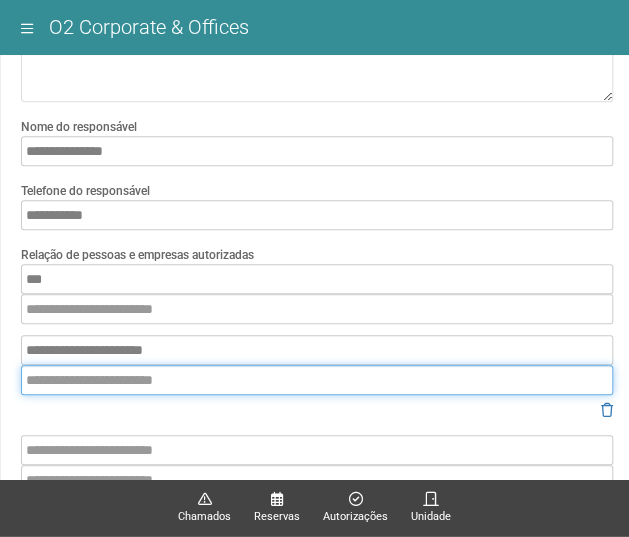 click at bounding box center (317, 380) 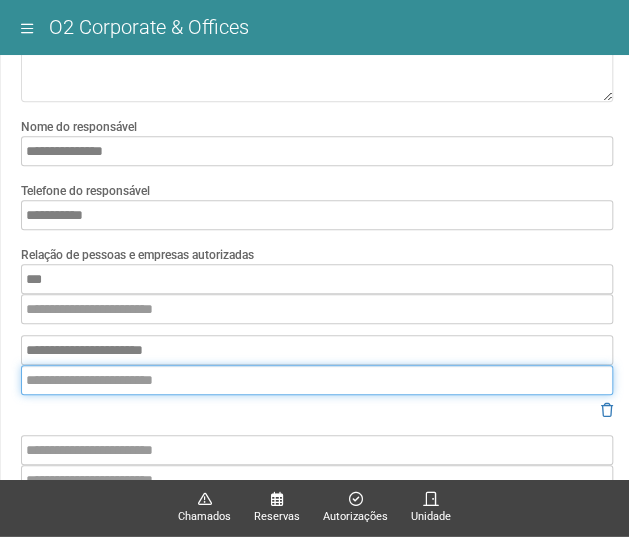 click at bounding box center [317, 380] 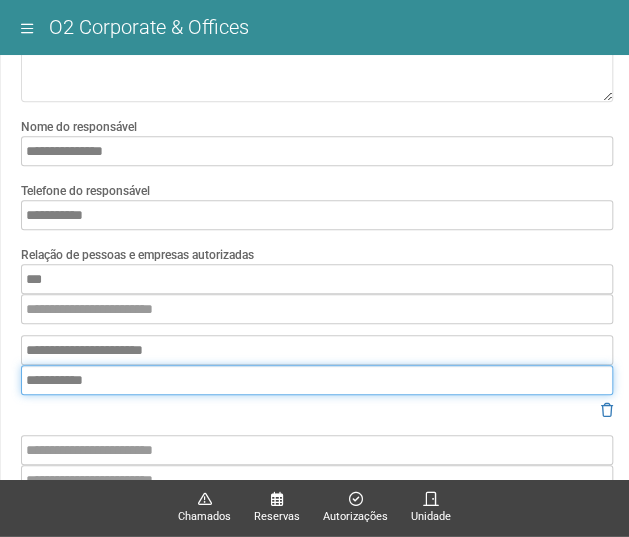 type on "**********" 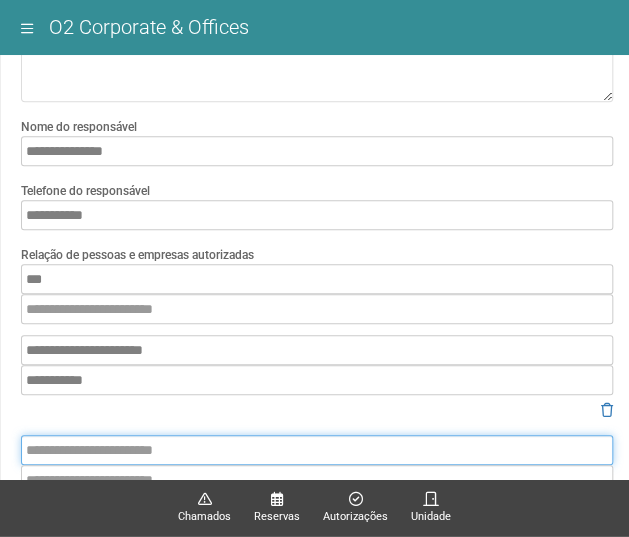 click at bounding box center (317, 450) 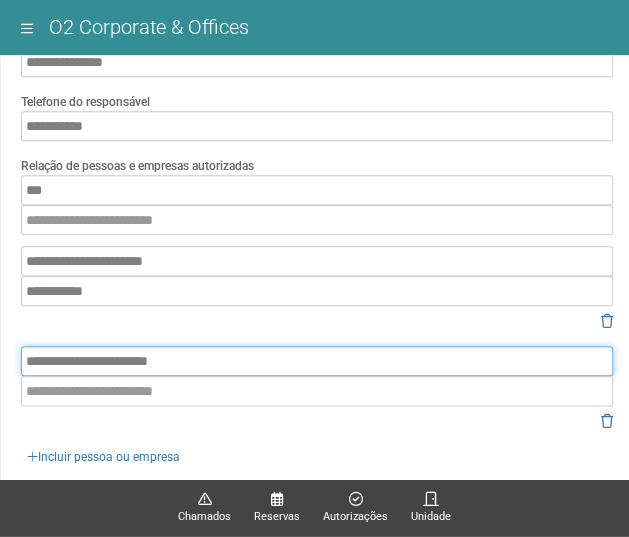 scroll, scrollTop: 464, scrollLeft: 0, axis: vertical 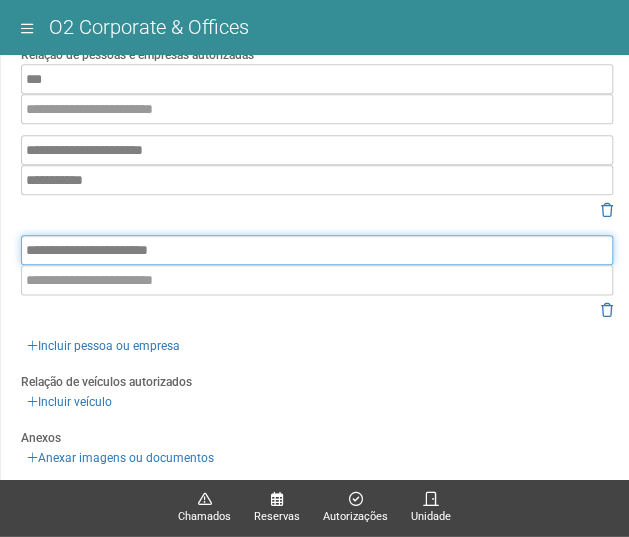 type on "**********" 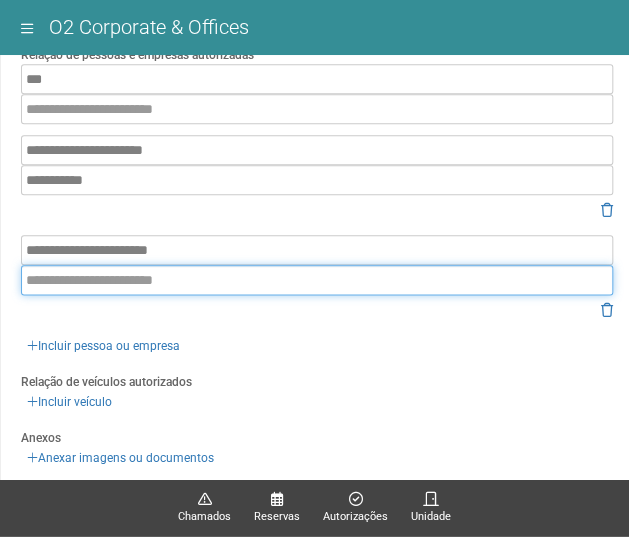click at bounding box center (317, 280) 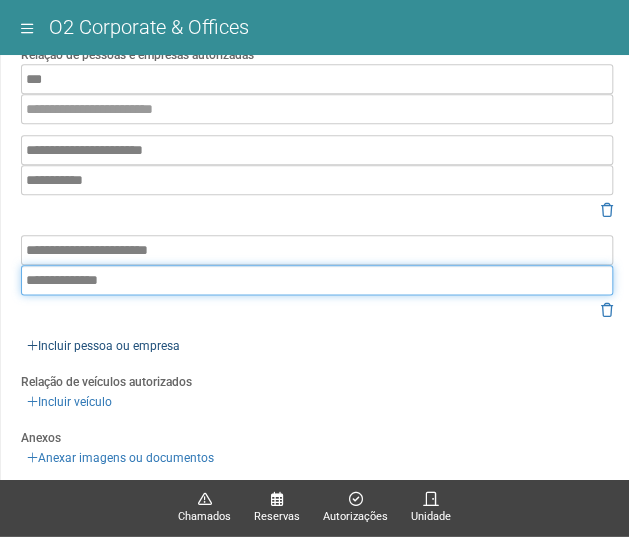 type on "**********" 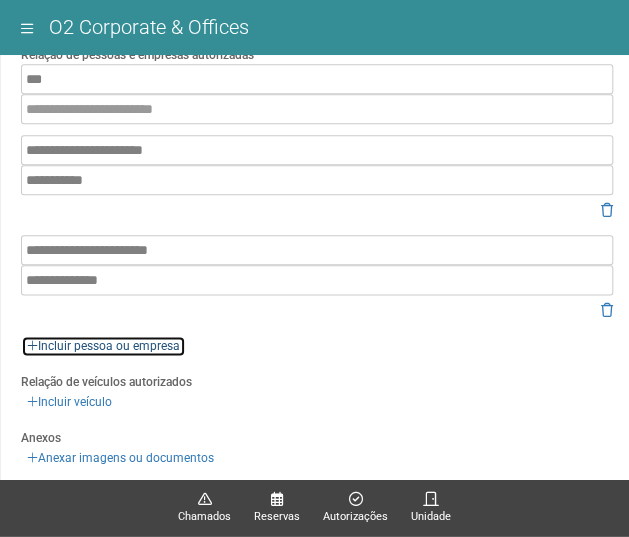click on "Incluir pessoa ou empresa" at bounding box center (103, 346) 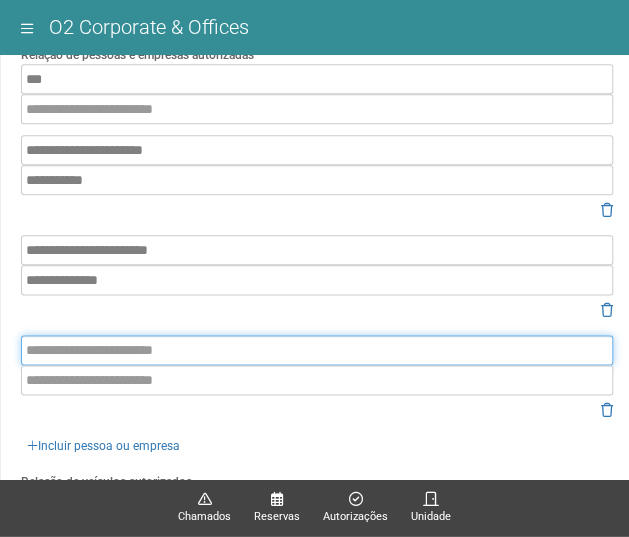 click at bounding box center (317, 350) 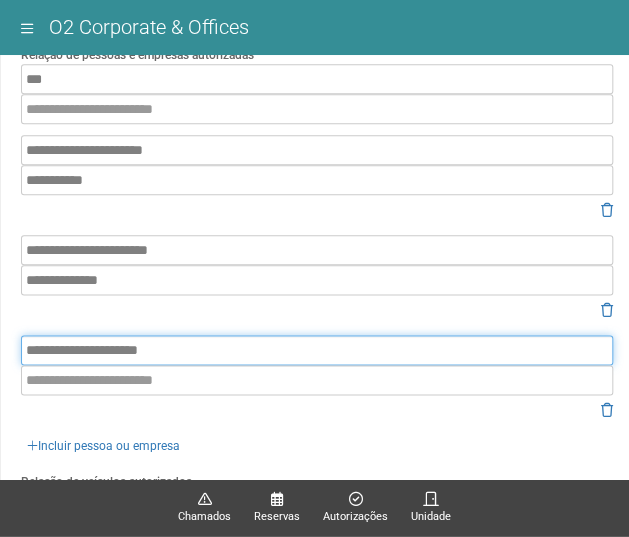 type on "**********" 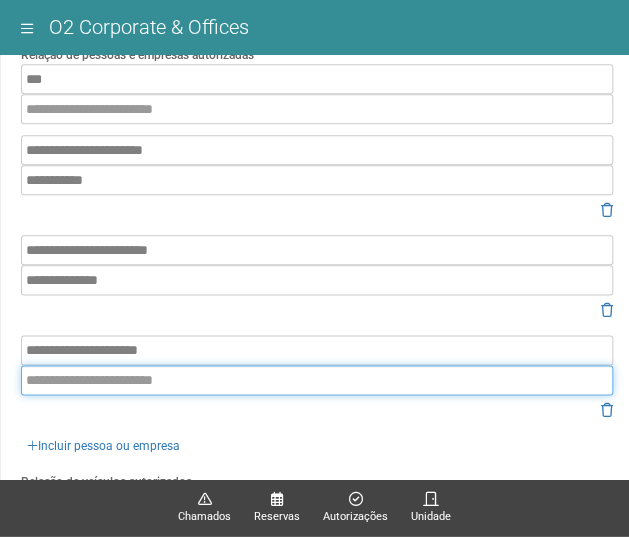 drag, startPoint x: 122, startPoint y: 388, endPoint x: 1, endPoint y: 397, distance: 121.33425 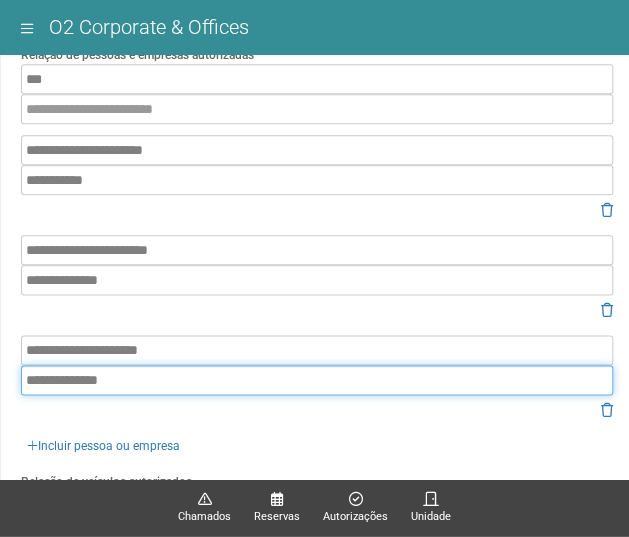 click on "**********" at bounding box center [317, 380] 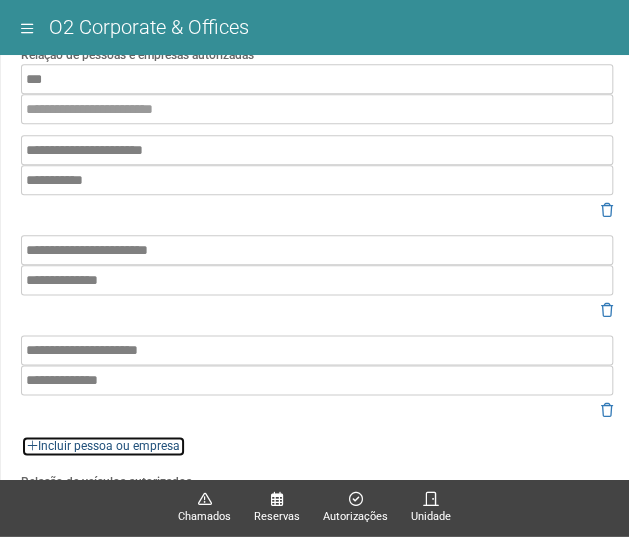 click on "Incluir pessoa ou empresa" at bounding box center (103, 446) 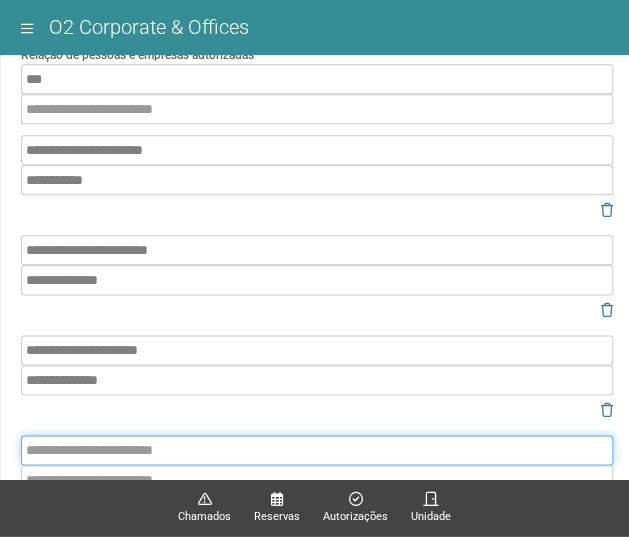 paste on "**********" 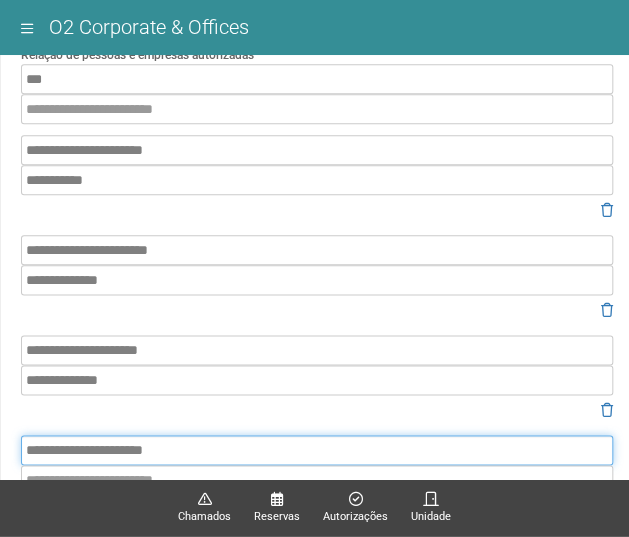 click on "**********" at bounding box center (317, 450) 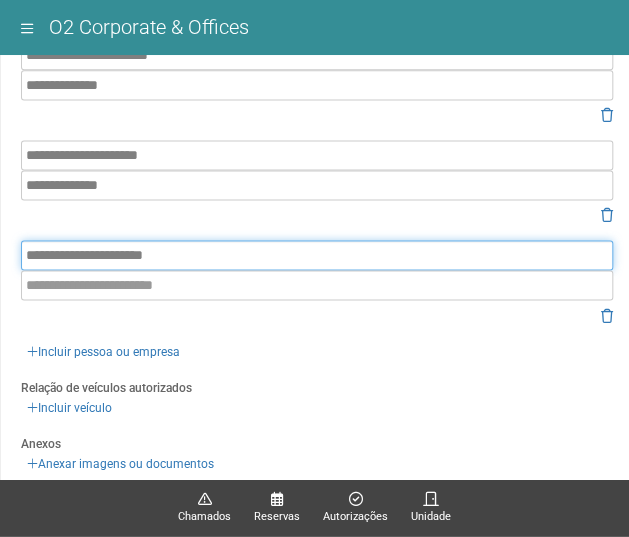 scroll, scrollTop: 664, scrollLeft: 0, axis: vertical 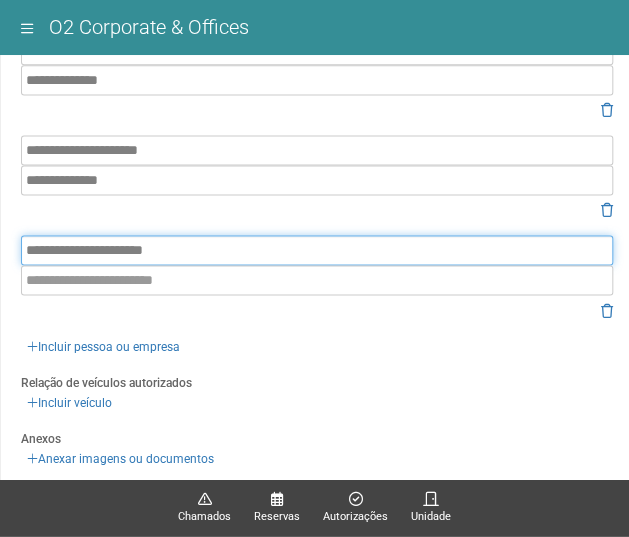 type on "**********" 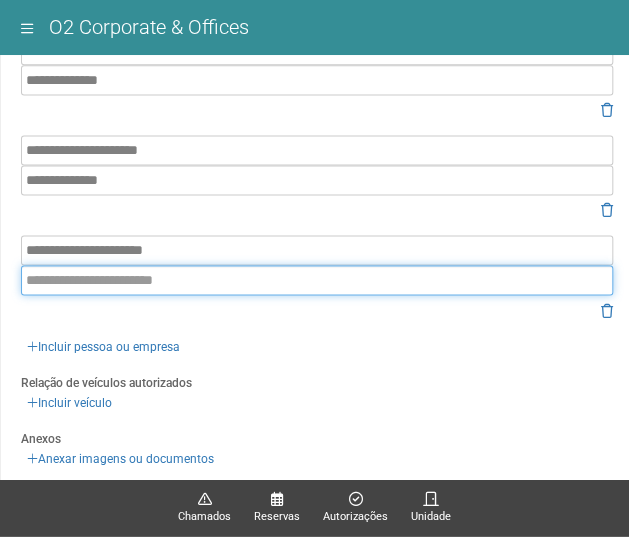 drag, startPoint x: 69, startPoint y: 283, endPoint x: 0, endPoint y: 305, distance: 72.42237 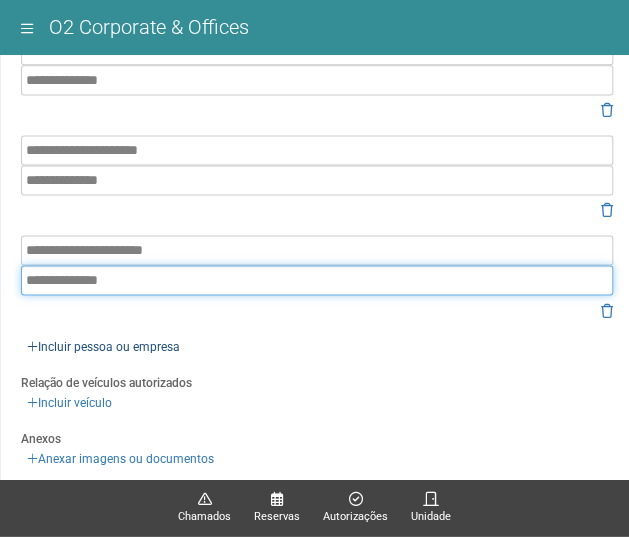 type on "**********" 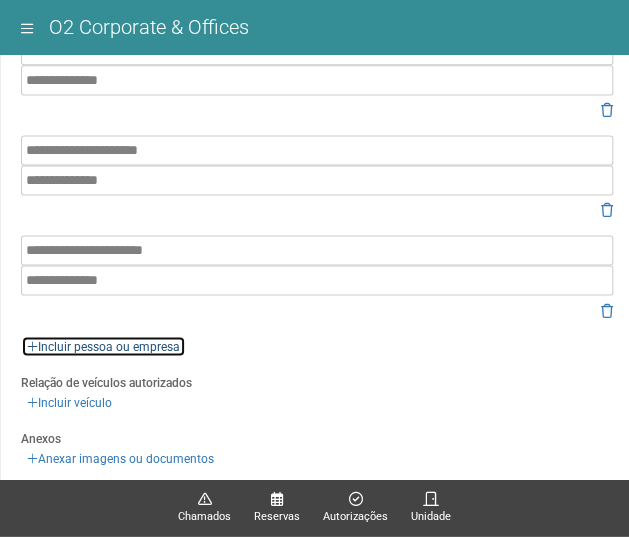 click on "Incluir pessoa ou empresa" at bounding box center (103, 346) 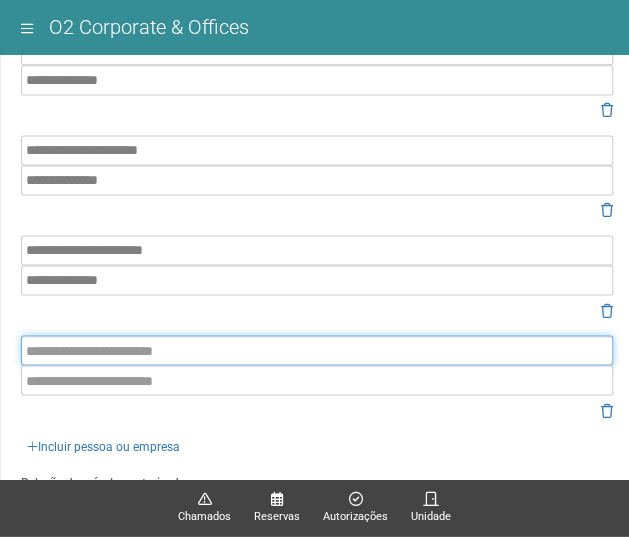click at bounding box center [317, 350] 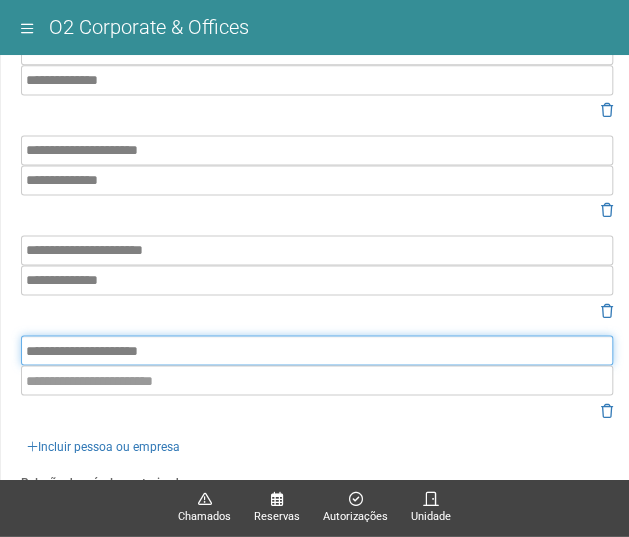 type on "**********" 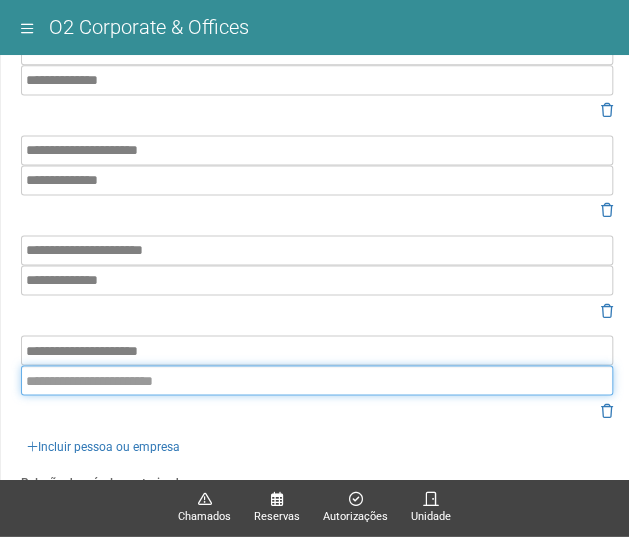 drag, startPoint x: 87, startPoint y: 387, endPoint x: 53, endPoint y: 392, distance: 34.36568 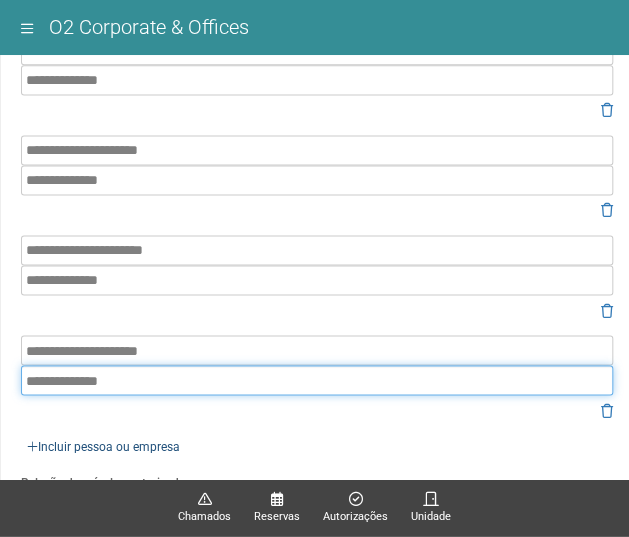 type on "**********" 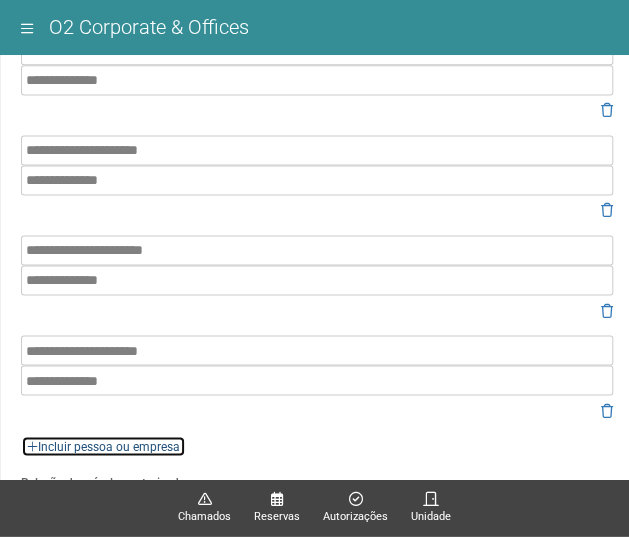 click on "Incluir pessoa ou empresa" at bounding box center [103, 446] 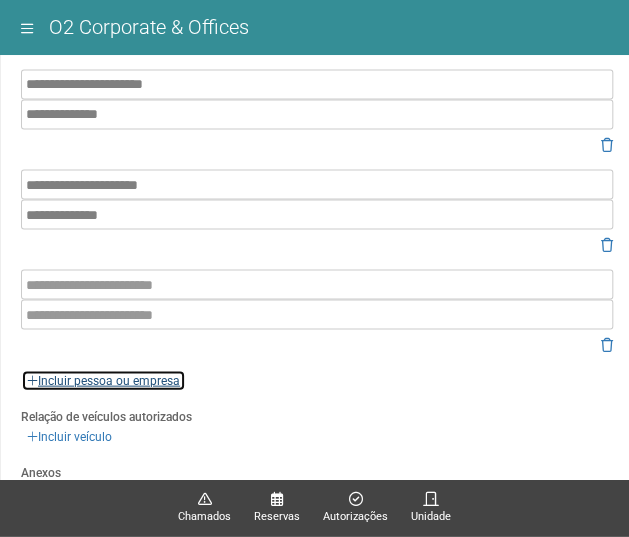 scroll, scrollTop: 864, scrollLeft: 0, axis: vertical 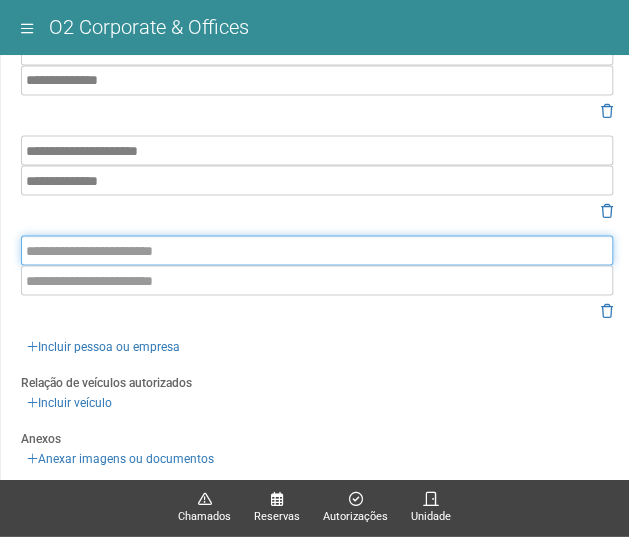 click at bounding box center (317, 250) 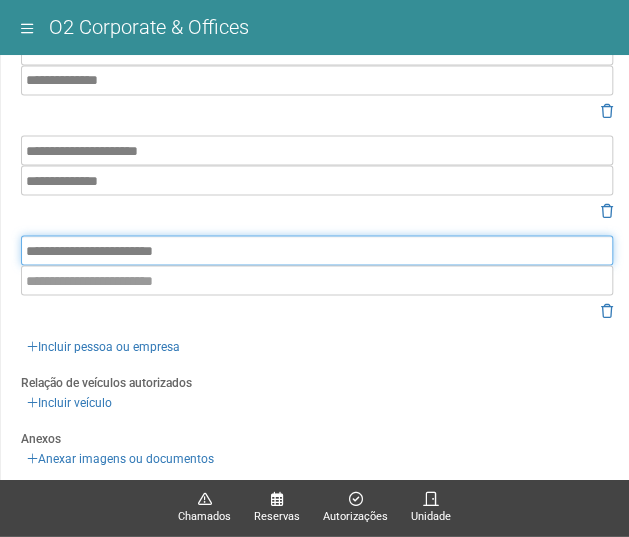 type on "**********" 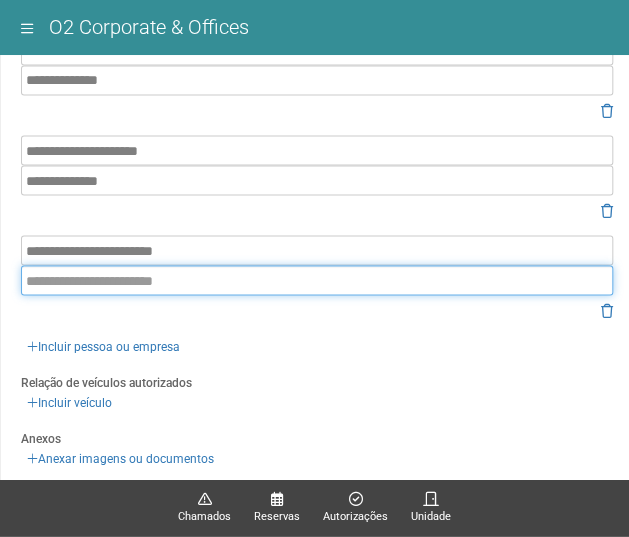 click at bounding box center (317, 280) 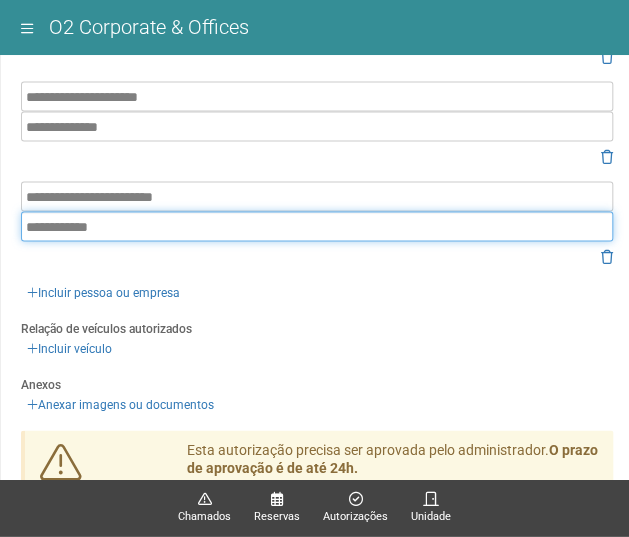 scroll, scrollTop: 964, scrollLeft: 0, axis: vertical 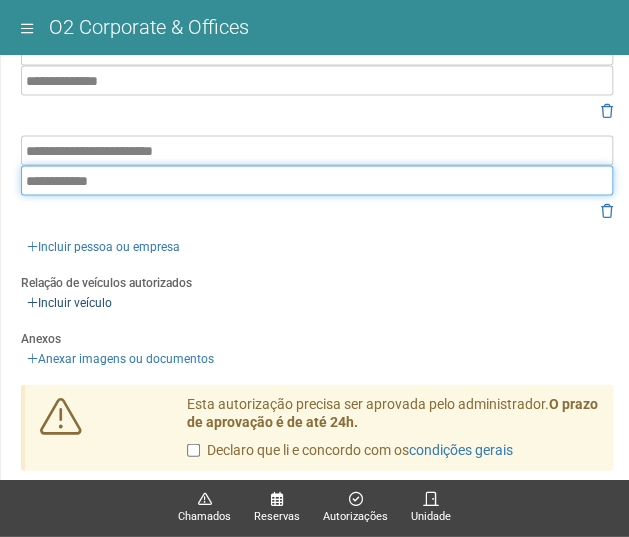 type on "**********" 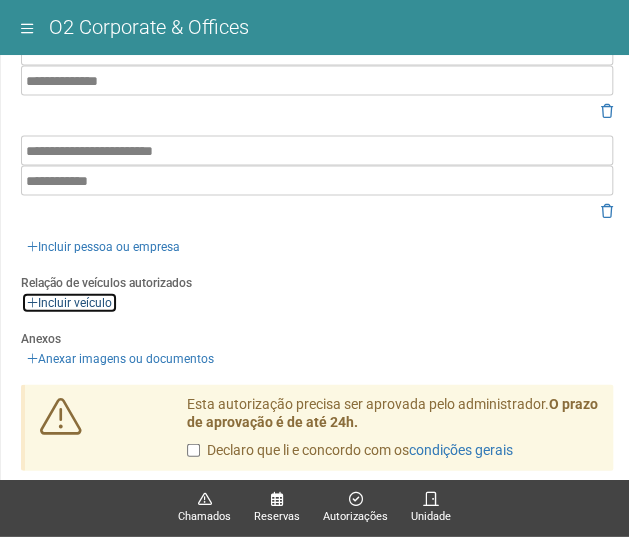 click on "Incluir veículo" at bounding box center [69, 302] 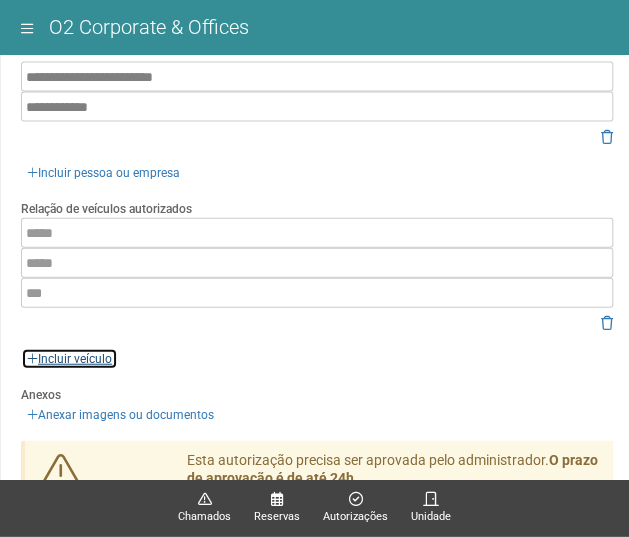 scroll, scrollTop: 1064, scrollLeft: 0, axis: vertical 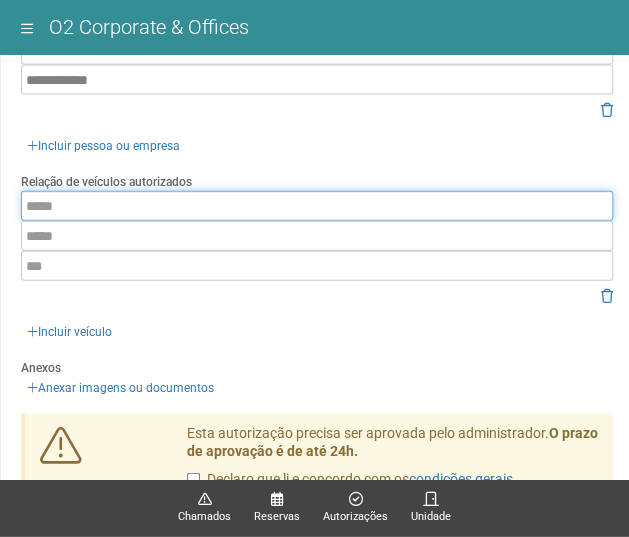click at bounding box center [317, 206] 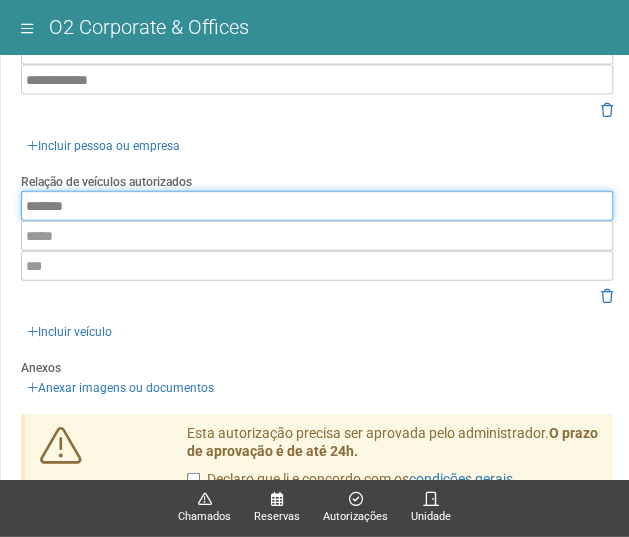 type on "*******" 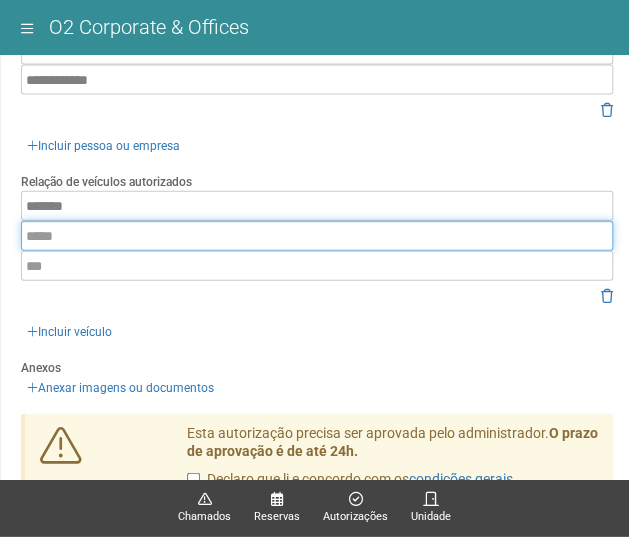 click at bounding box center (317, 236) 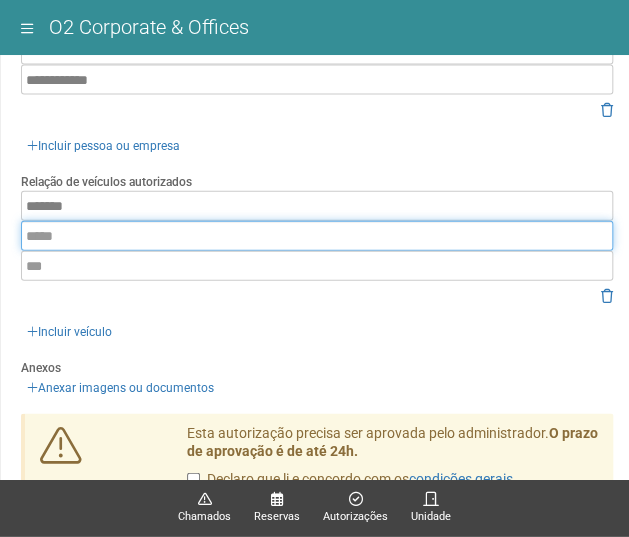 paste on "**********" 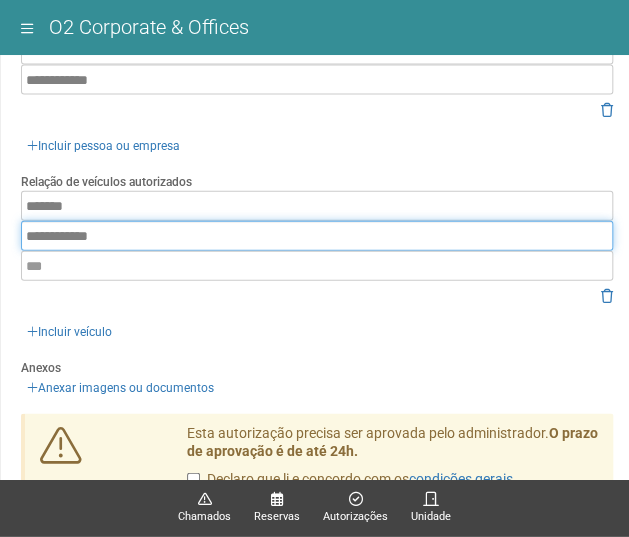 type on "**********" 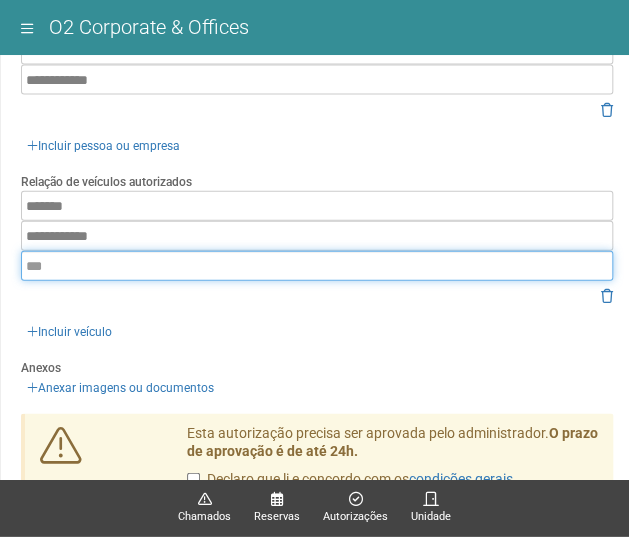 drag, startPoint x: 89, startPoint y: 265, endPoint x: 72, endPoint y: 265, distance: 17 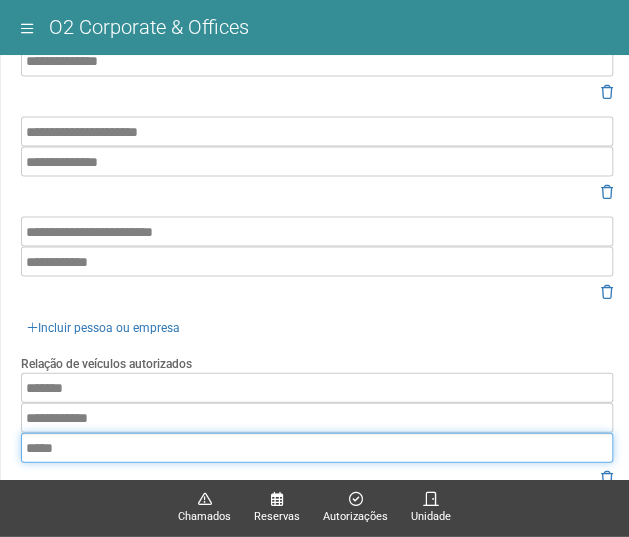 scroll, scrollTop: 664, scrollLeft: 0, axis: vertical 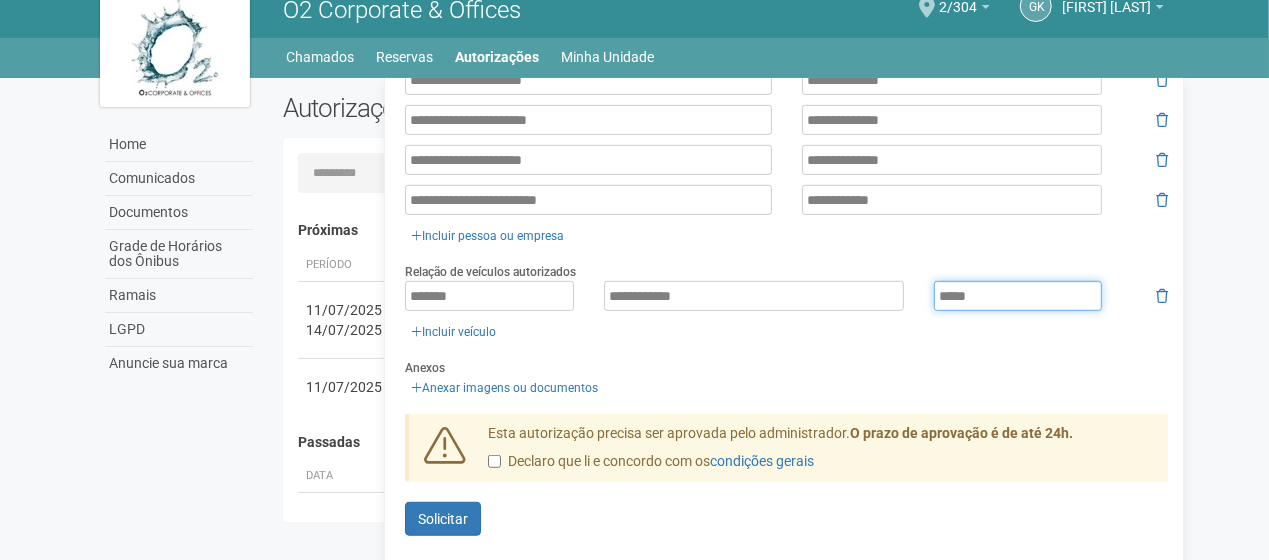 type on "*****" 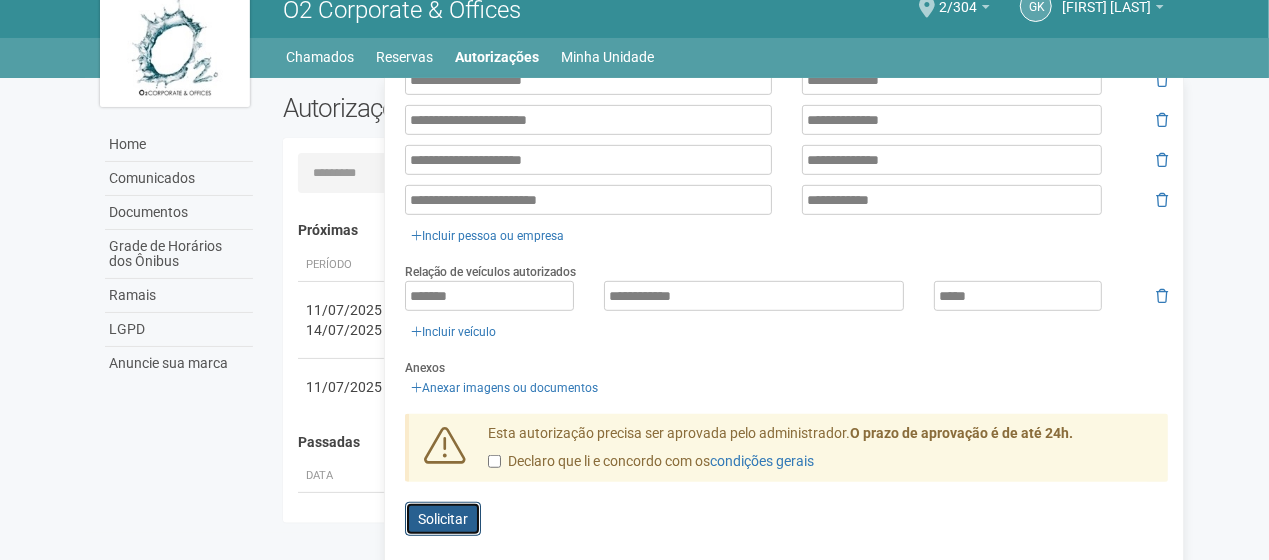 click on "Solicitar" at bounding box center (443, 519) 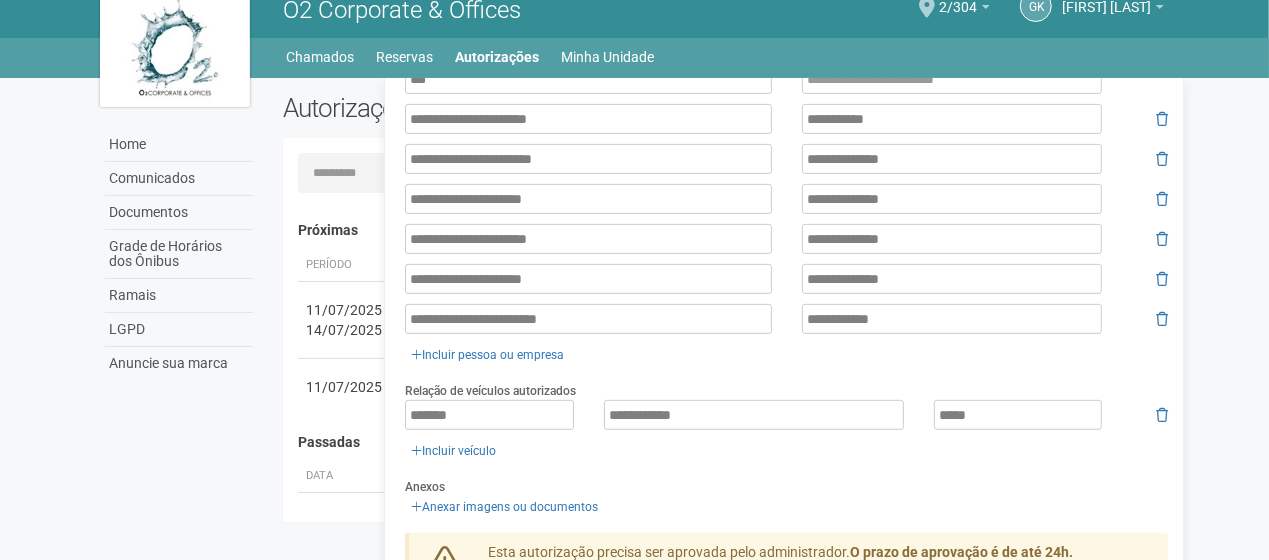 scroll, scrollTop: 8, scrollLeft: 0, axis: vertical 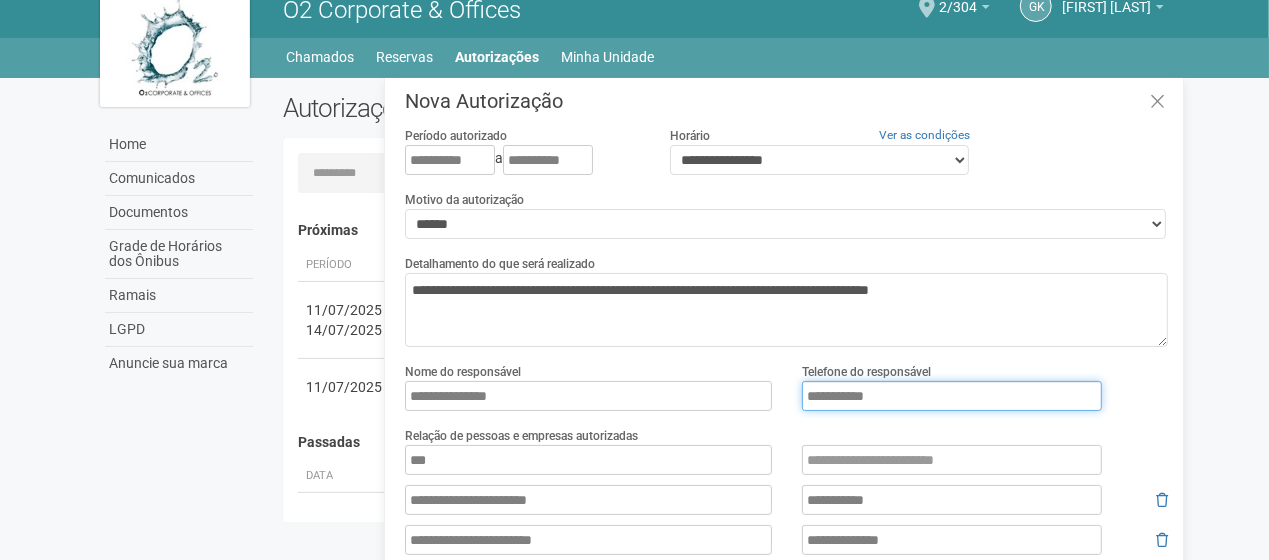 click on "**********" at bounding box center (952, 396) 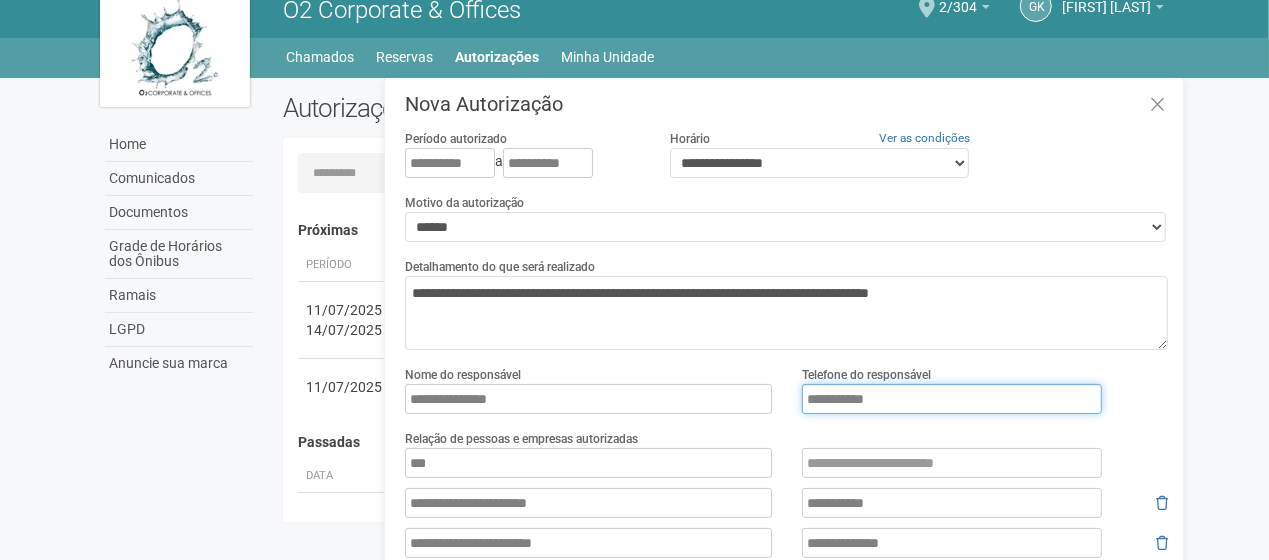 scroll, scrollTop: 0, scrollLeft: 0, axis: both 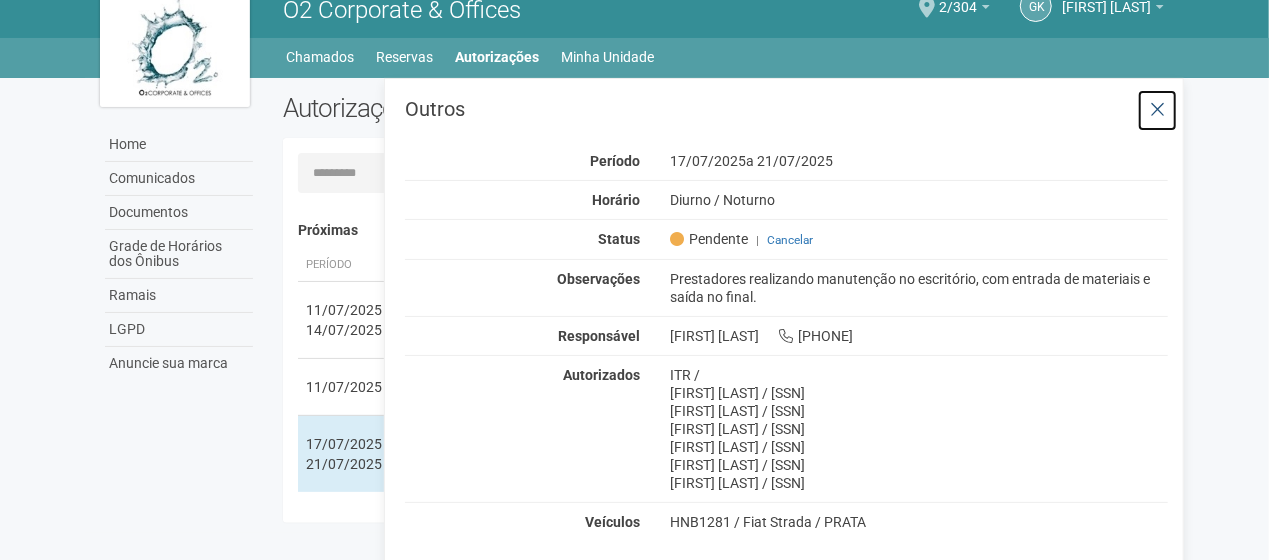 click at bounding box center [1157, 110] 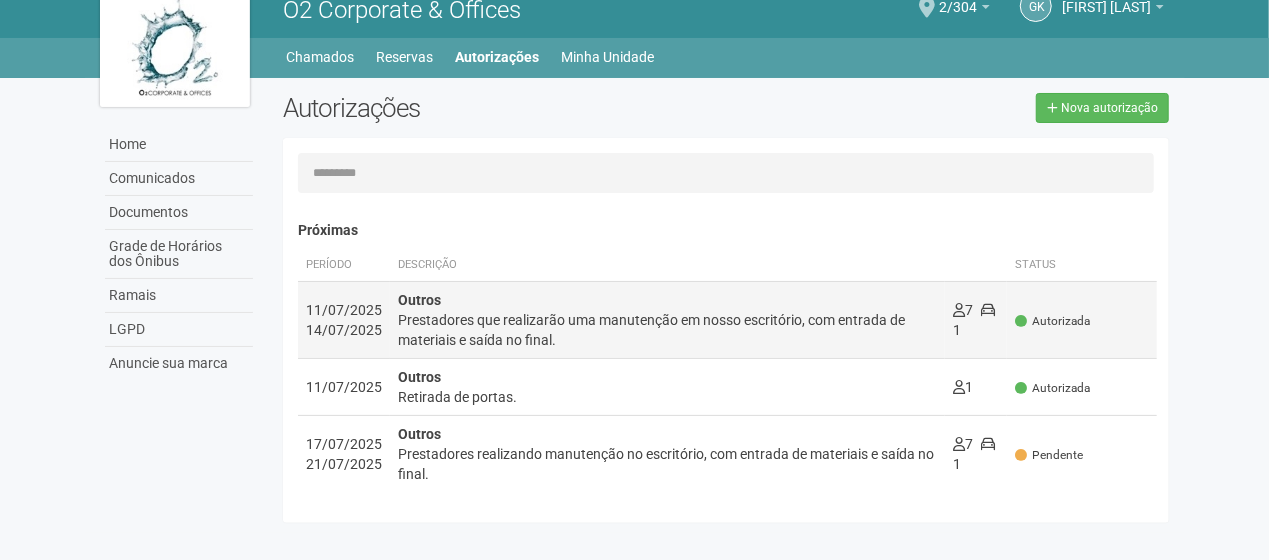 click on "Prestadores que realizarão uma manutenção em nosso escritório, com entrada de materiais e saída no final." at bounding box center (668, 330) 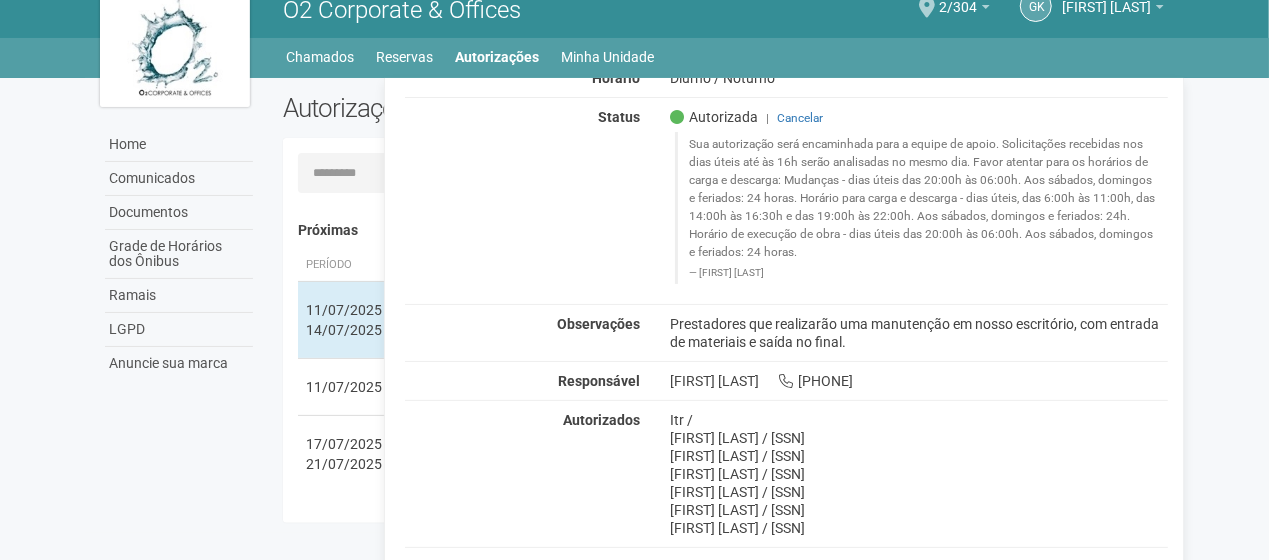 scroll, scrollTop: 127, scrollLeft: 0, axis: vertical 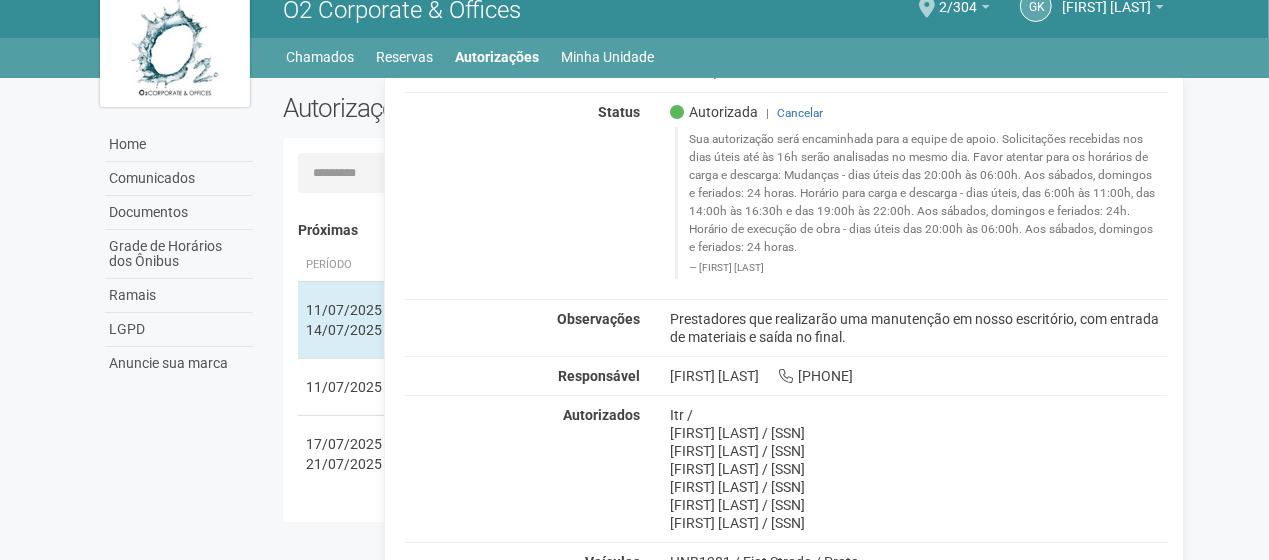 drag, startPoint x: 111, startPoint y: 489, endPoint x: 274, endPoint y: 417, distance: 178.19371 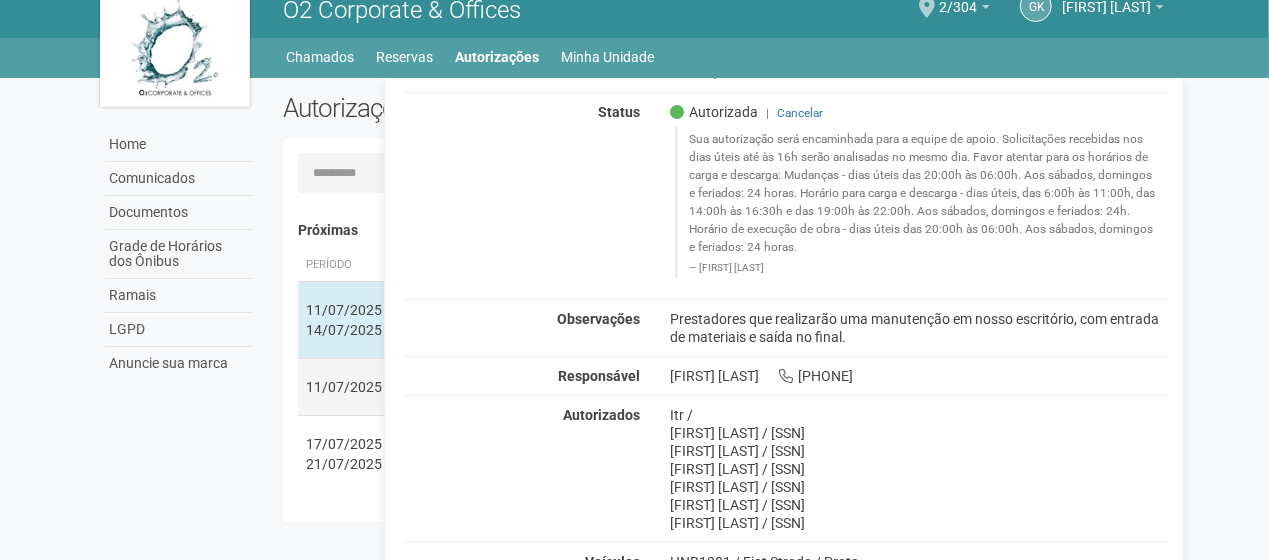 click on "11/07/2025" at bounding box center (344, 387) 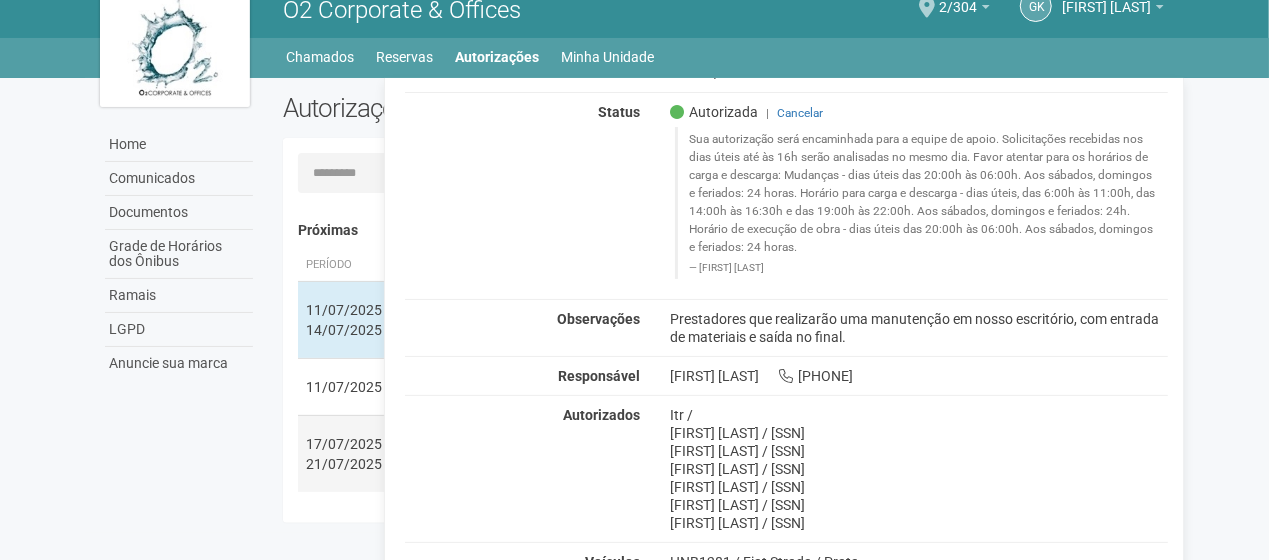 scroll, scrollTop: 0, scrollLeft: 0, axis: both 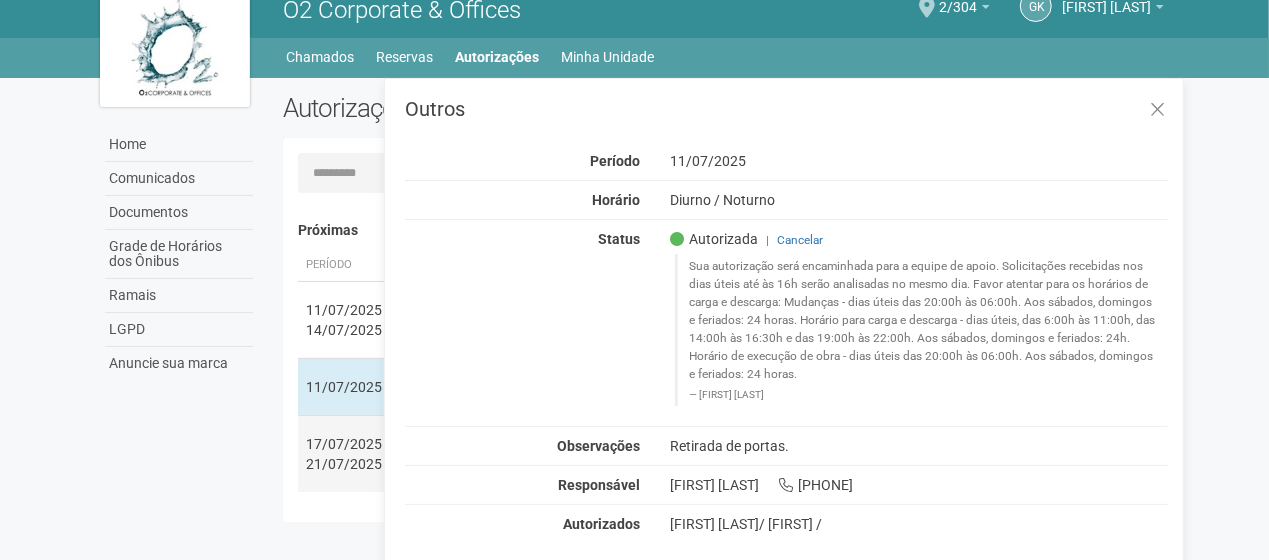 drag, startPoint x: 356, startPoint y: 467, endPoint x: 364, endPoint y: 460, distance: 10.630146 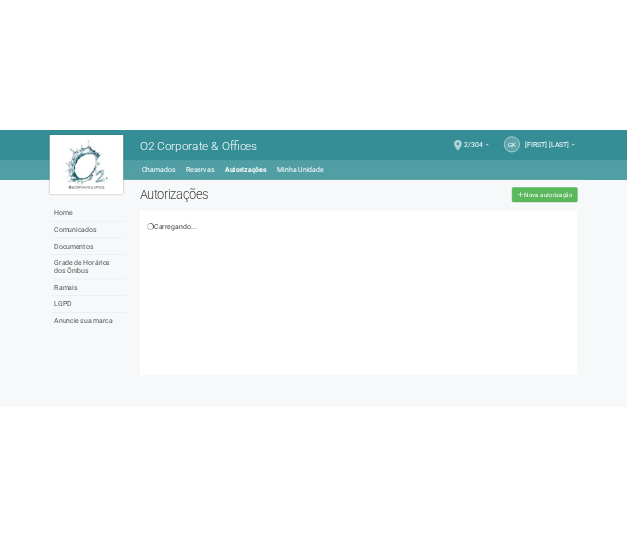 scroll, scrollTop: 0, scrollLeft: 0, axis: both 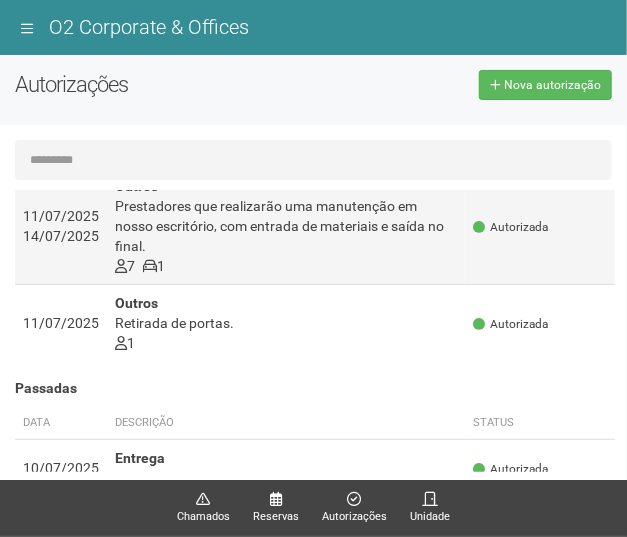 click on "Prestadores que realizarão uma manutenção em nosso escritório, com entrada de materiais e saída no final." at bounding box center (286, 226) 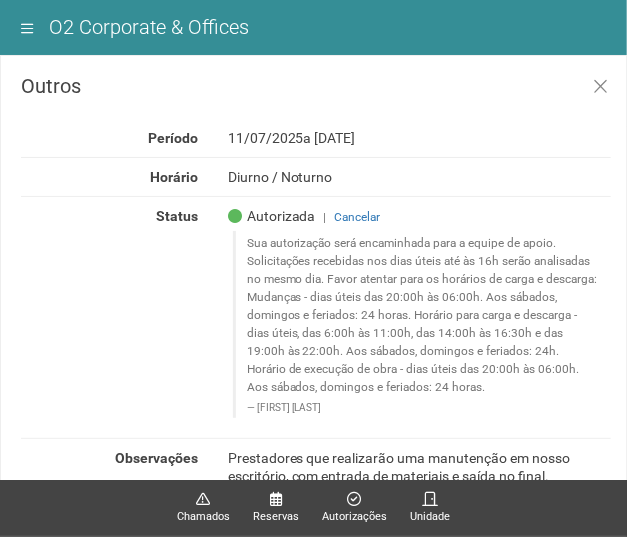 scroll, scrollTop: 0, scrollLeft: 0, axis: both 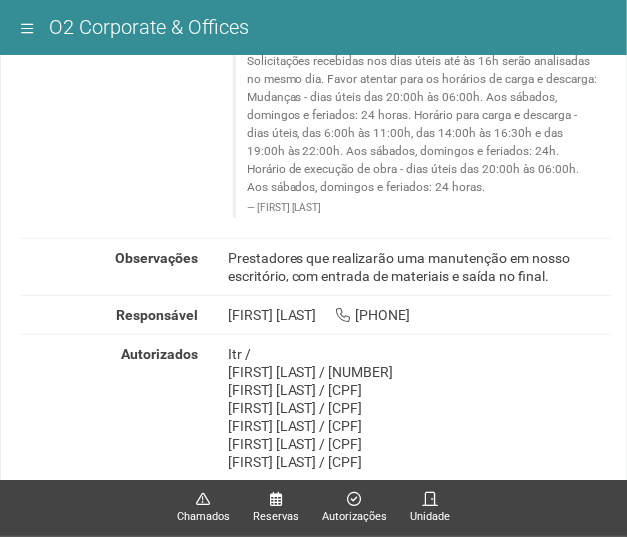 drag, startPoint x: 392, startPoint y: 350, endPoint x: 278, endPoint y: 371, distance: 115.918076 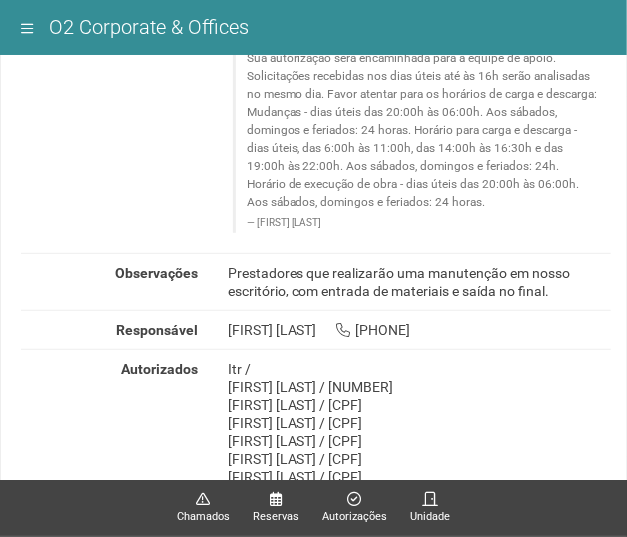 scroll, scrollTop: 170, scrollLeft: 0, axis: vertical 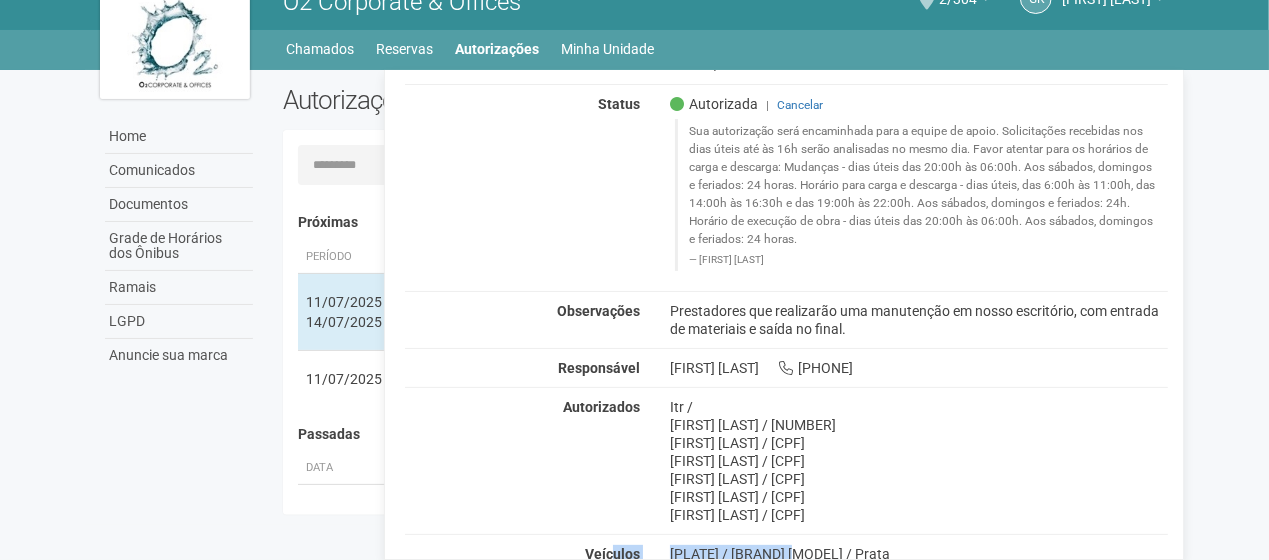 drag, startPoint x: 728, startPoint y: 546, endPoint x: 614, endPoint y: 532, distance: 114.85643 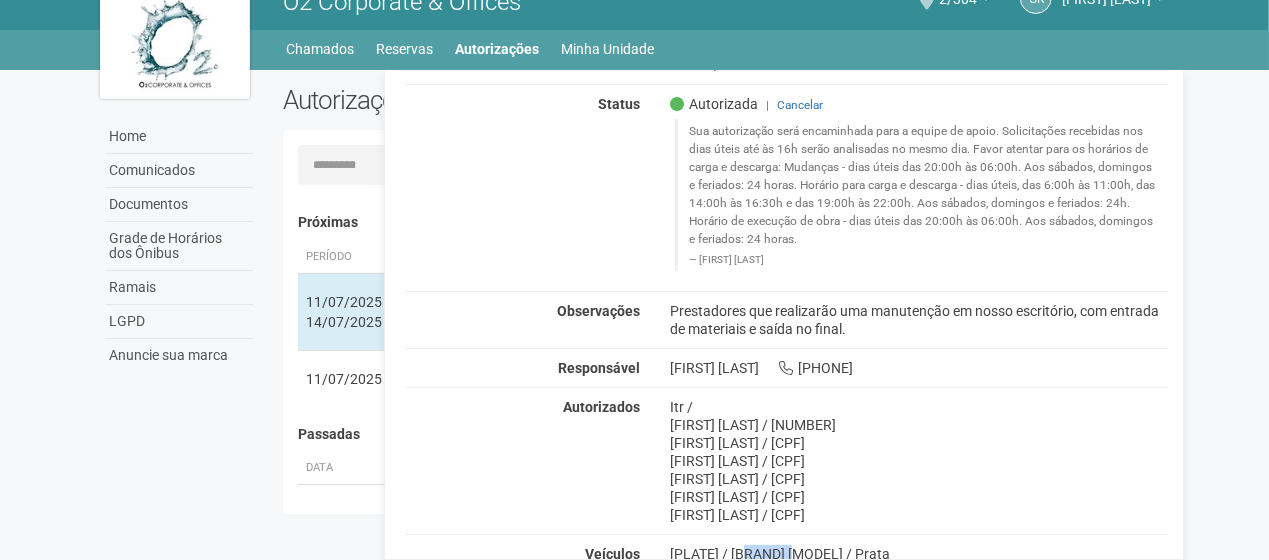 drag, startPoint x: 667, startPoint y: 546, endPoint x: 726, endPoint y: 545, distance: 59.008472 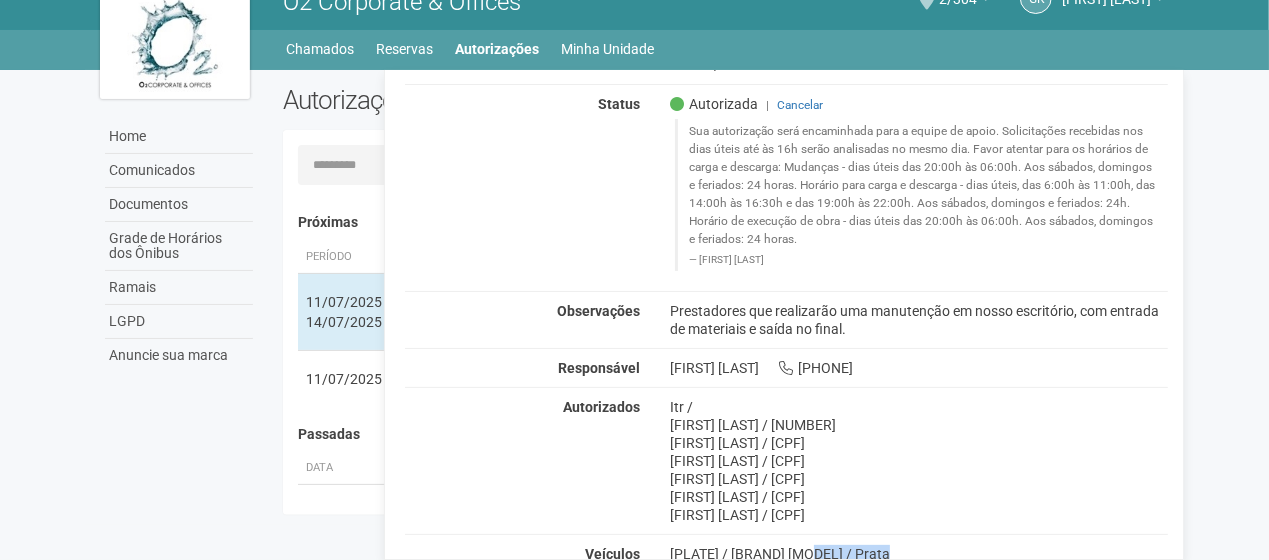 drag, startPoint x: 740, startPoint y: 554, endPoint x: 808, endPoint y: 547, distance: 68.359344 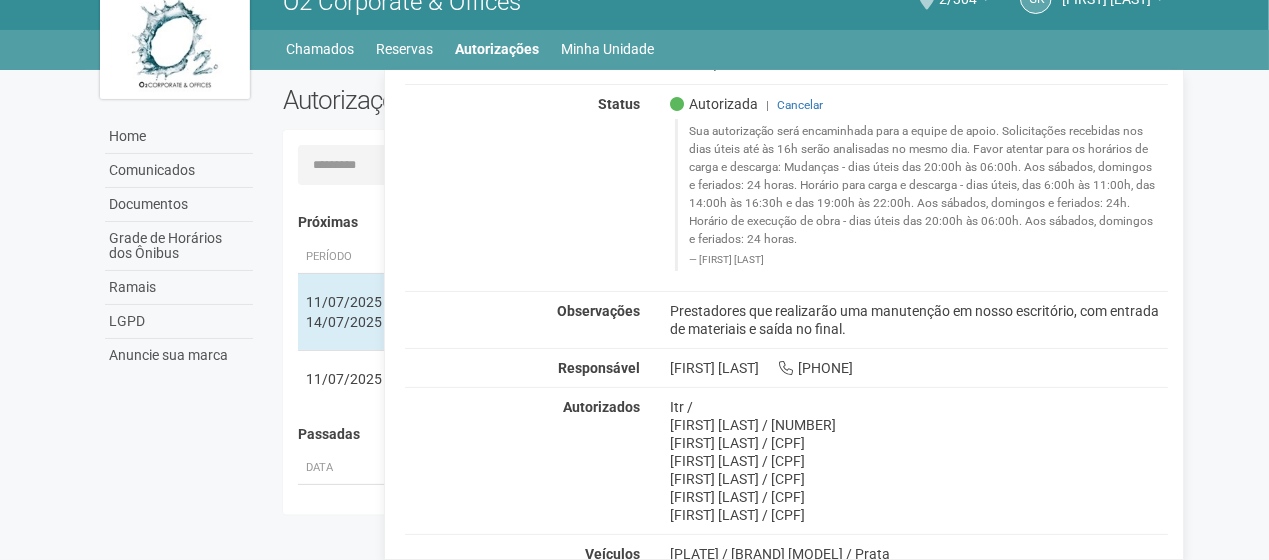 click on "Home
Comunicados
Documentos
Grade de Horários dos Ônibus
Ramais
LGPD
Anuncie sua marca
Autorizações
Nova autorização
Carregando...
Nenhuma autorização foi solicitada
Próximas
Período Descrição Status |" at bounding box center [635, 297] 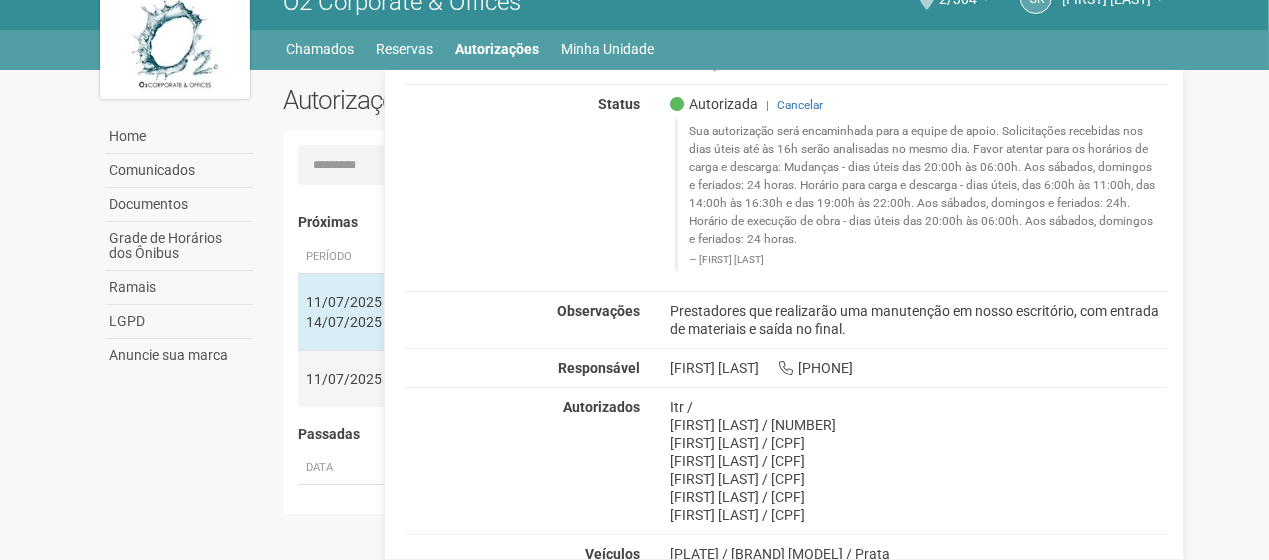 click on "11/07/2025" at bounding box center (344, 379) 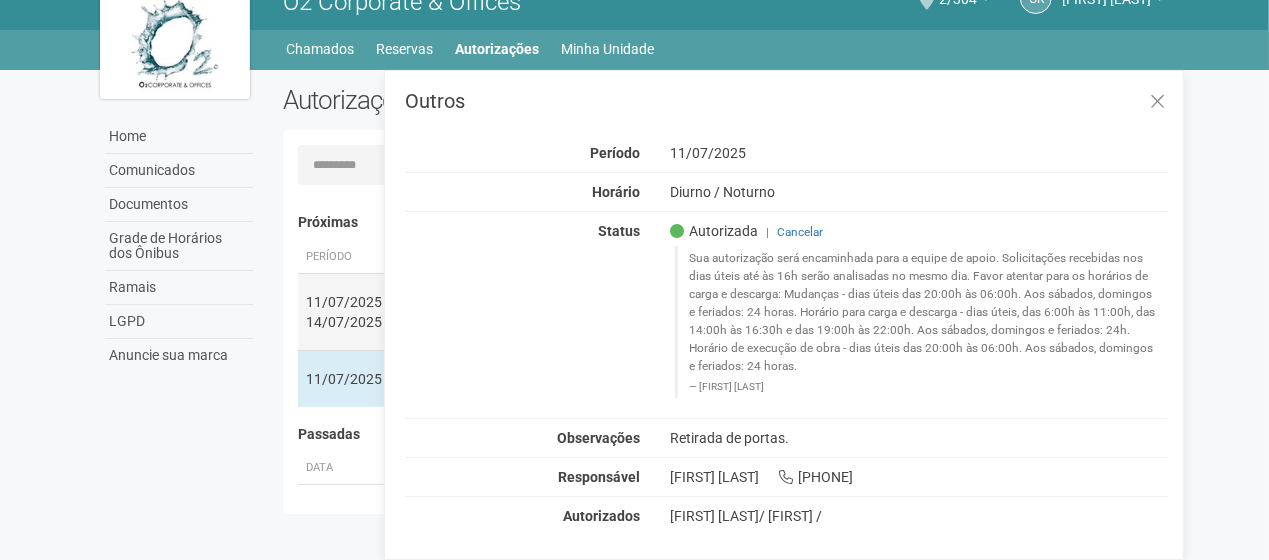 scroll, scrollTop: 0, scrollLeft: 0, axis: both 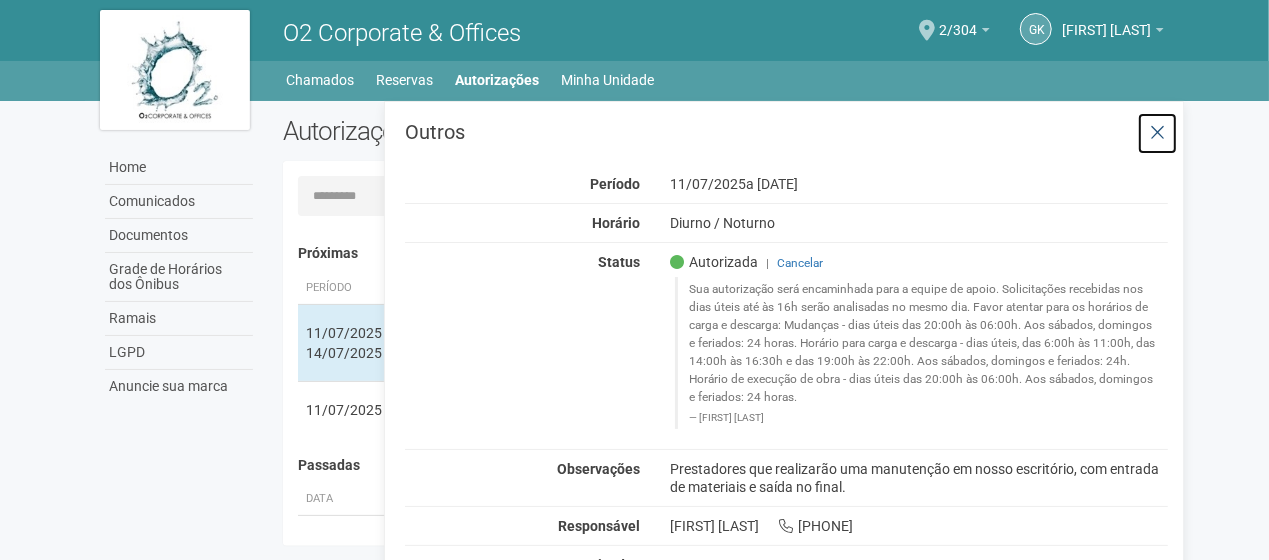 click at bounding box center [1157, 133] 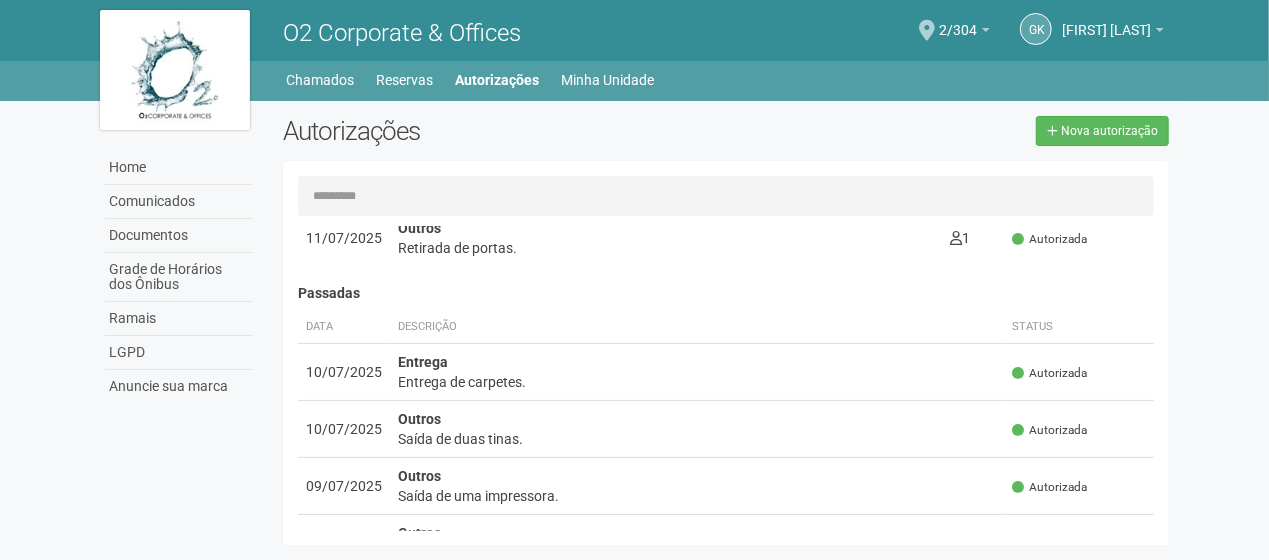 scroll, scrollTop: 100, scrollLeft: 0, axis: vertical 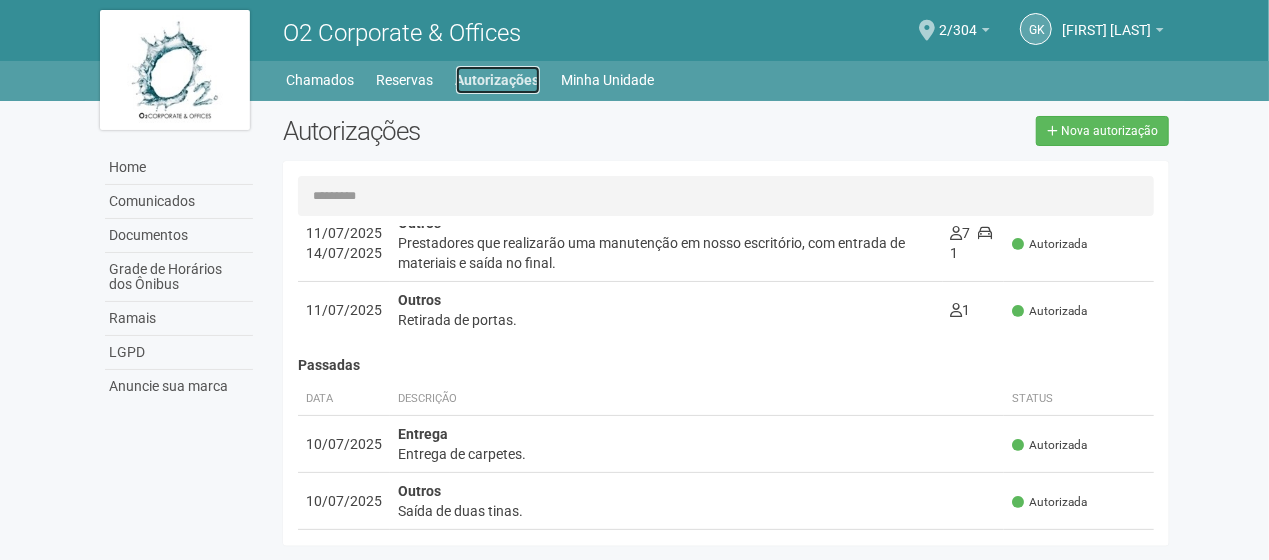 click on "Autorizações" at bounding box center [498, 80] 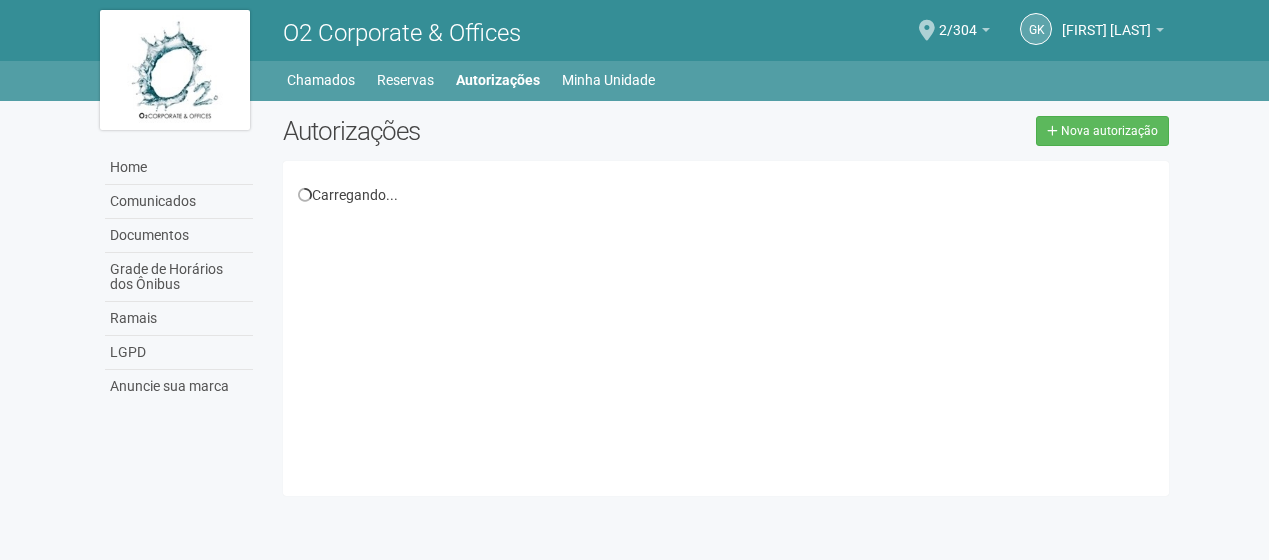 scroll, scrollTop: 0, scrollLeft: 0, axis: both 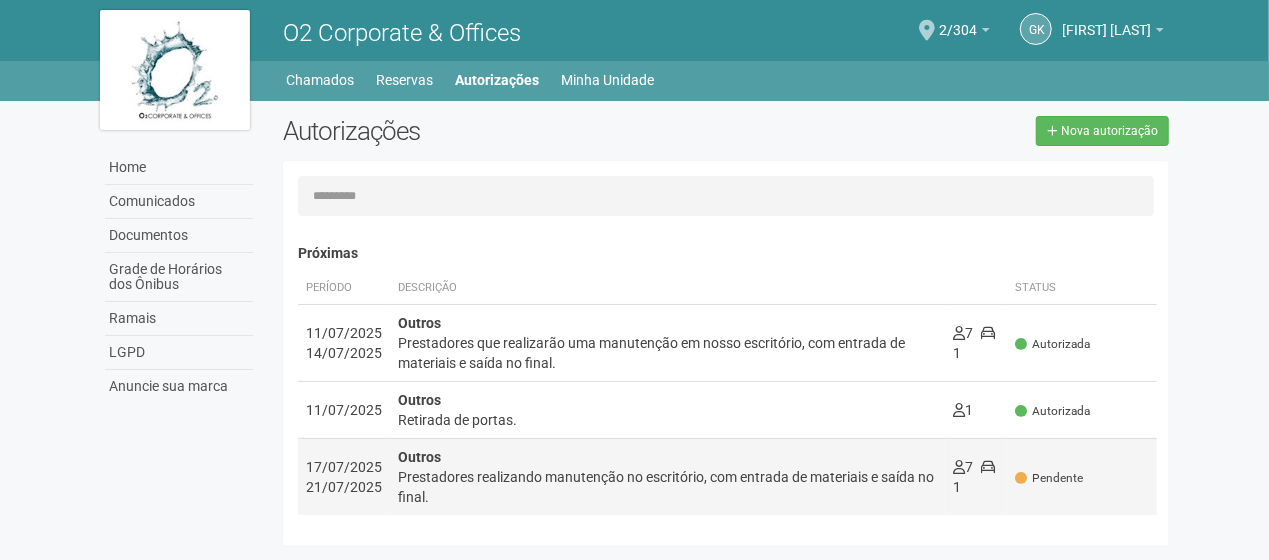 click on "Prestadores realizando manutenção no escritório, com entrada de materiais e saída no final." at bounding box center (668, 487) 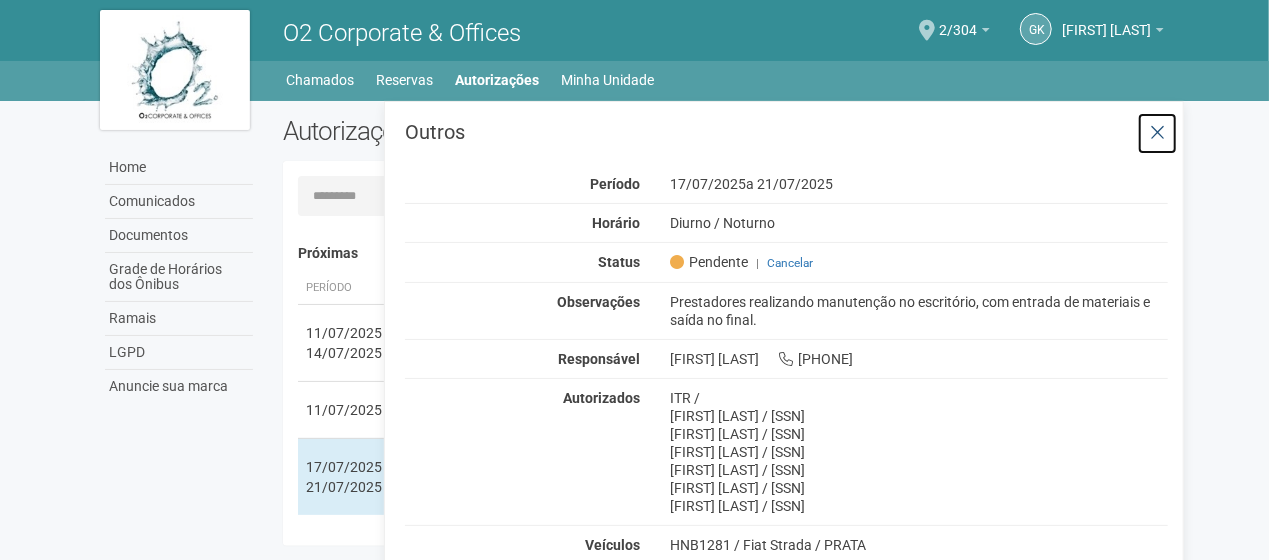 click at bounding box center (1157, 133) 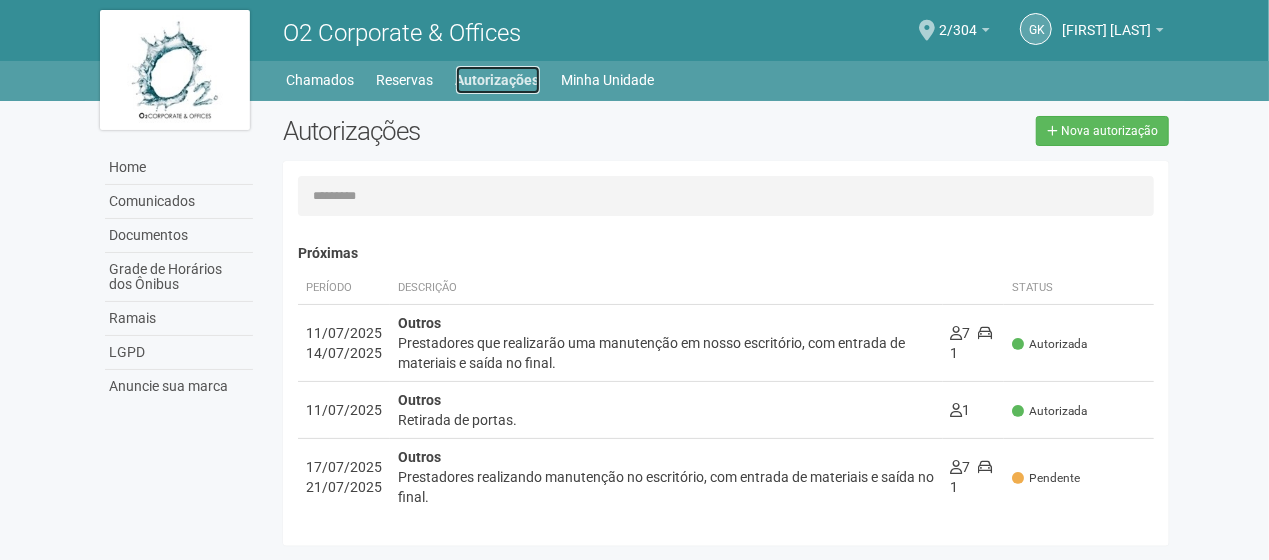 click on "Autorizações" at bounding box center [498, 80] 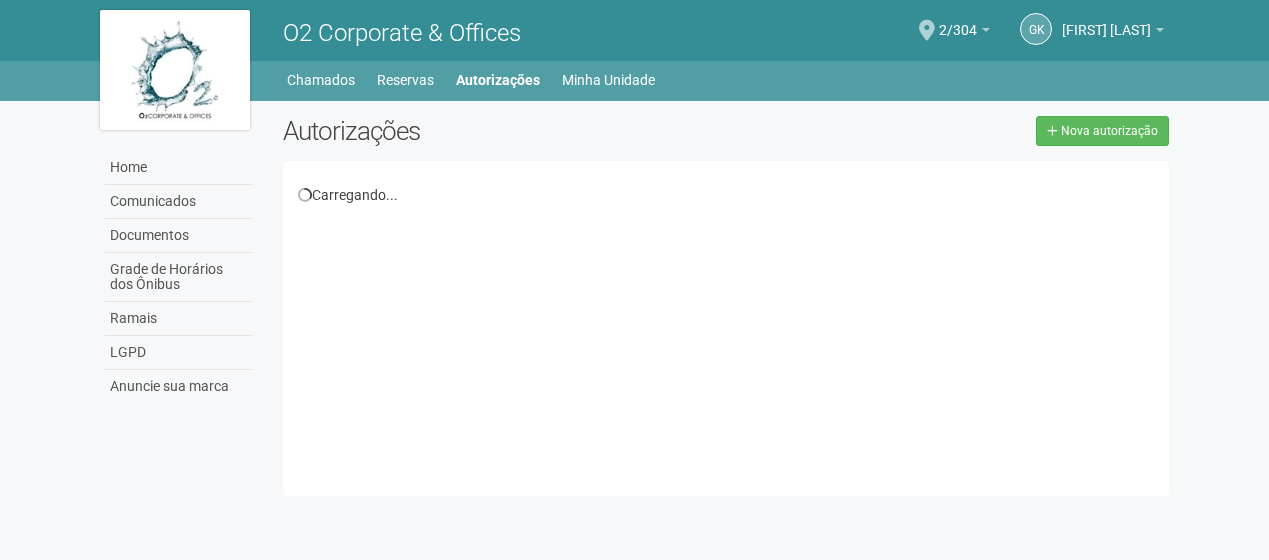scroll, scrollTop: 0, scrollLeft: 0, axis: both 